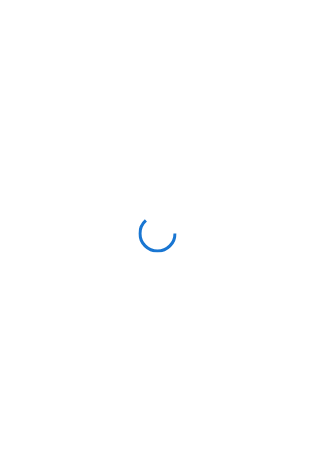 scroll, scrollTop: 0, scrollLeft: 0, axis: both 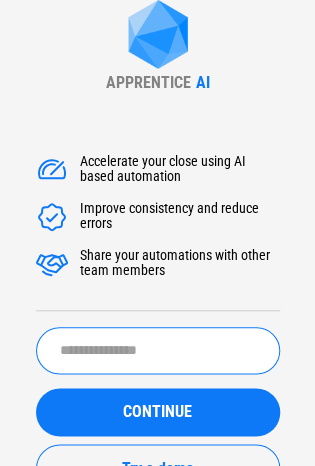 click at bounding box center (158, 350) 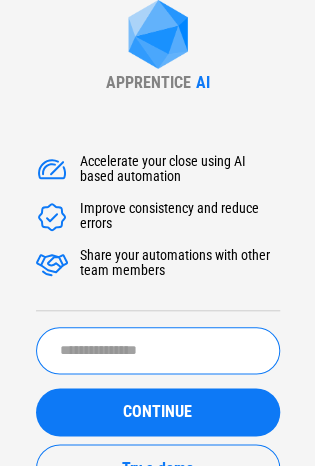 type on "**********" 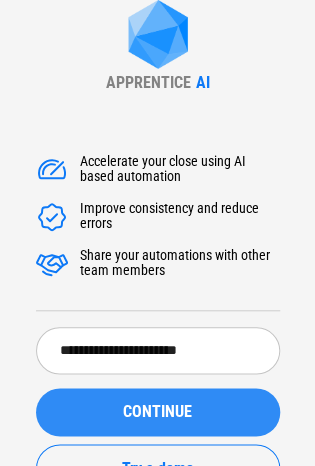 click on "CONTINUE" at bounding box center (158, 412) 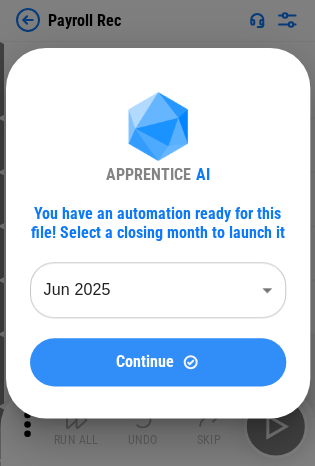 click on "Continue" at bounding box center [158, 361] 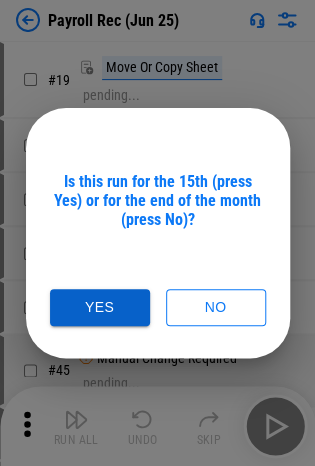 click on "Yes" at bounding box center (100, 307) 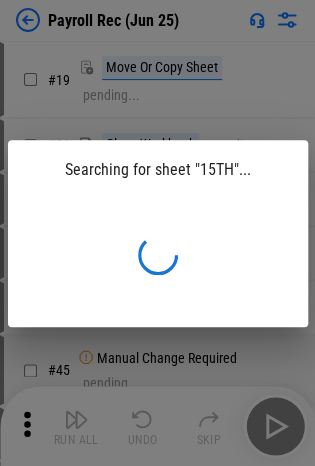 click at bounding box center [158, 255] 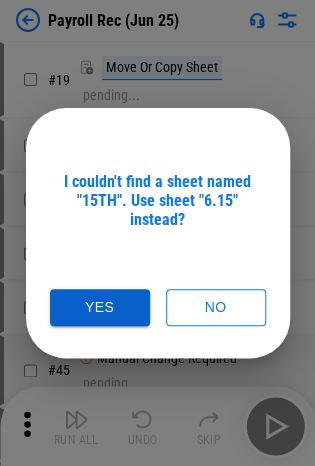 click on "Yes" at bounding box center (100, 307) 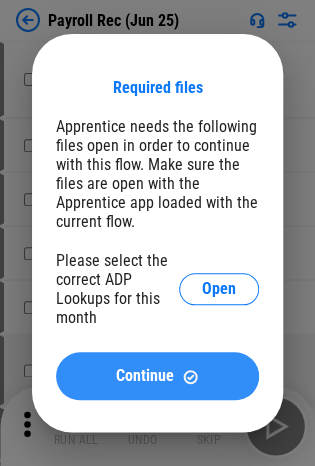 click on "Continue" at bounding box center [157, 376] 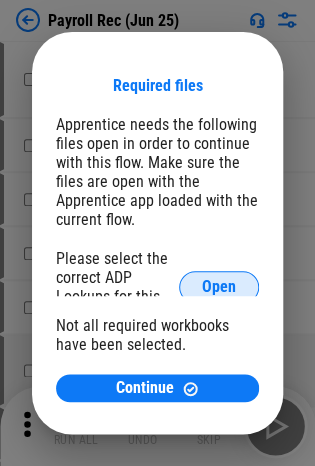 click on "Open" at bounding box center [219, 287] 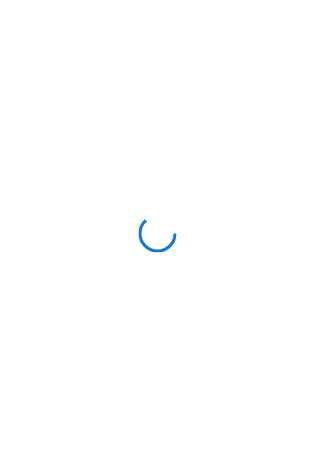 scroll, scrollTop: 0, scrollLeft: 0, axis: both 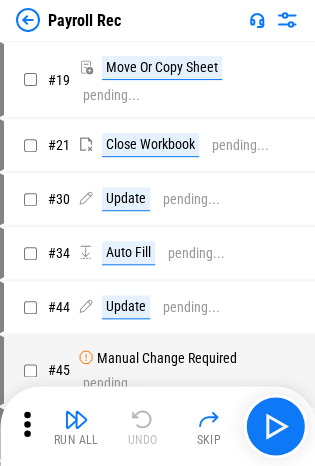 click on "Payroll Rec" at bounding box center [157, 20] 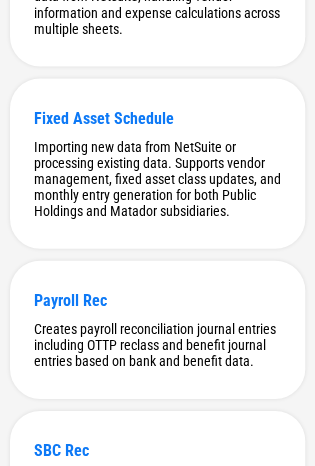 scroll, scrollTop: 0, scrollLeft: 0, axis: both 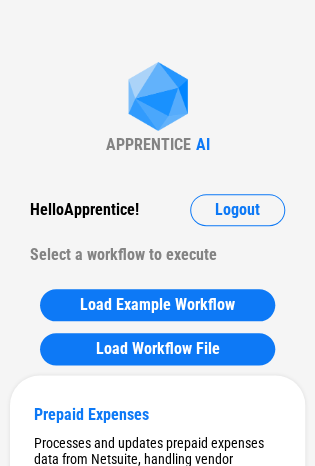 click on "Hello  Apprentice !" at bounding box center [84, 210] 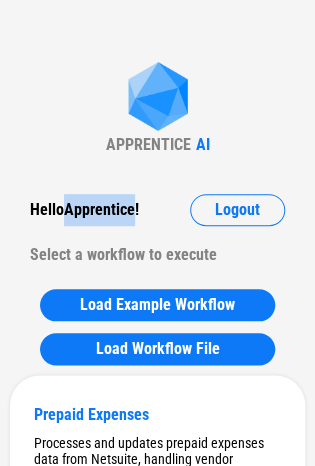 click on "Hello  Apprentice !" at bounding box center [84, 210] 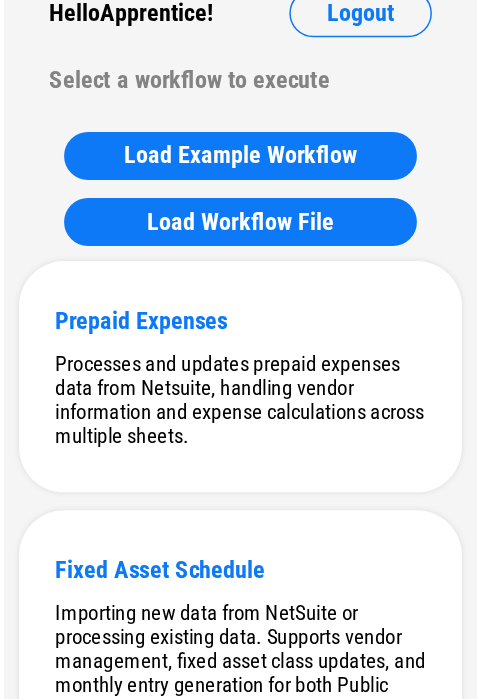 scroll, scrollTop: 0, scrollLeft: 0, axis: both 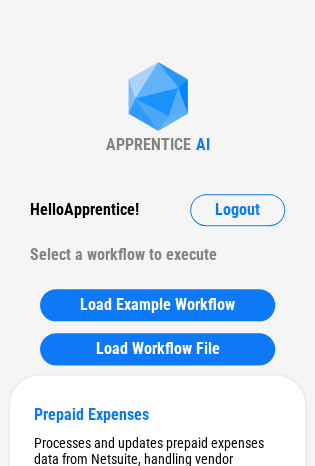 click on "APPRENTICE AI Hello  Apprentice ! Logout Select a workflow to execute Load Example Workflow Load Workflow File Prepaid Expenses Processes and updates prepaid expenses data from Netsuite, handling vendor information and expense calculations across multiple sheets. Fixed Asset Schedule Importing new data from NetSuite or processing existing data. Supports vendor management, fixed asset class updates, and monthly entry generation for both Public Holdings and Matador subsidiaries. Payroll Rec Creates payroll reconciliation journal entries including OTTP reclass and benefit journal entries based on bank and benefit data. SBC Rec Performs Share-Based Compensation (SBC) reconciliation for Public Holdings and OTTP entities, including preparation of source sheets, lookup of ADP data, and generation of the required journal entry (JE) sheet for the closing month. Hedging Workflow to handle hedging operations including importing and processing data from Poalim and FairValue files and updating the month sheet accordingly" at bounding box center [157, 6096] 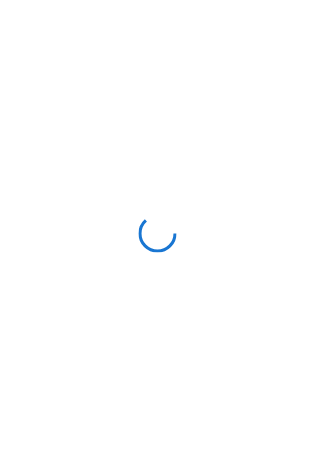 scroll, scrollTop: 0, scrollLeft: 0, axis: both 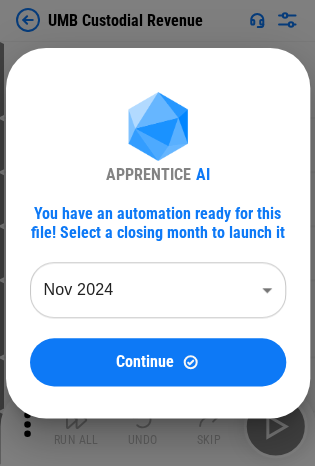 click on "UMB Custodial Revenue  # 11 Move Or Copy Sheet pending... # 13 Rename Sheet pending... # 14 Reorder Sheet pending... # 16 Close Workbook pending... # 20 Move Or Copy Sheet pending... # 22 Rename Sheet pending... # 23 Reorder Sheet pending... # 25 Close Workbook pending... # 30 Update pending... # 31 Update pending... # 35 Copy pending... # 36 Paste Values pending... # 38 Clear pending... # 39 Import Sheet pending... # 40 Copy pending... # 41 Paste pending... # 57 Copy pending... # 58 Paste Values pending... # 61 Insert Cells pending... # 63 Copy pending... # 64 Paste pending... # 66 Update pending... # 68 Update pending... # 69 Format Numbers pending... # 82 Rename Sheet pending... # 86 Set filter pending... # 87 Apply Filter pending... # 101 Insert Cells pending... # 107 Delete Cells pending... # 112 Auto Fill pending... # 114 Copy pending... # 115 Paste Values pending... # 118 Set filter pending... # 119 Auto Fill pending... # 120 Apply Filter pending... # 121 Apply Filter pending... # 122 Update" at bounding box center (157, 233) 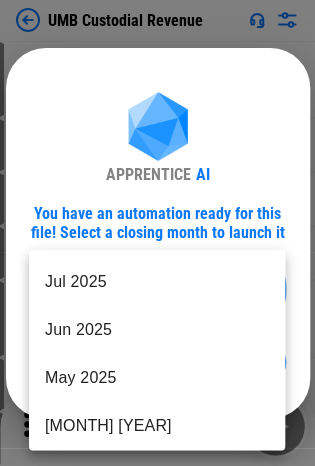 scroll, scrollTop: 316, scrollLeft: 0, axis: vertical 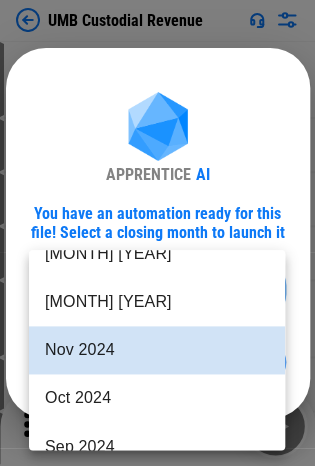 click at bounding box center [157, 233] 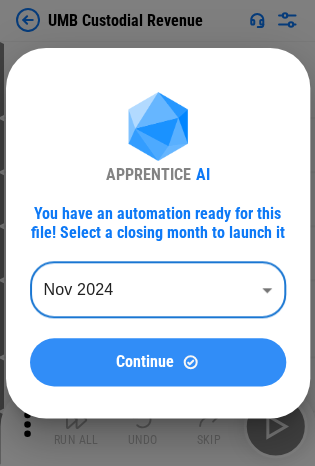 click on "Continue" at bounding box center [158, 362] 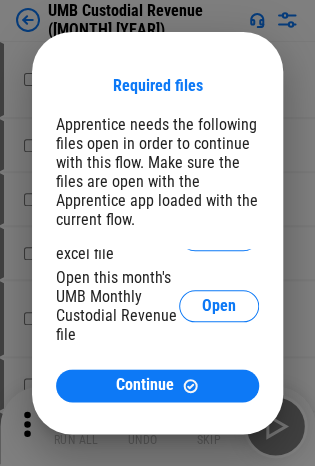 scroll, scrollTop: 0, scrollLeft: 0, axis: both 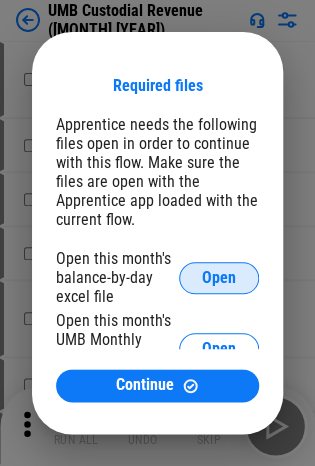 click on "Open" at bounding box center (219, 278) 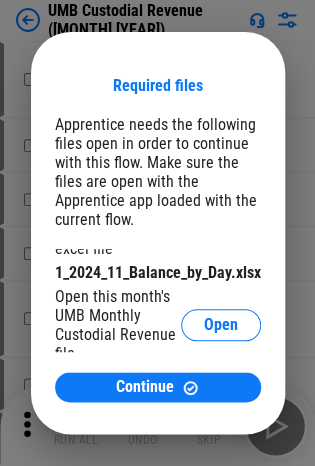 scroll, scrollTop: 49, scrollLeft: 0, axis: vertical 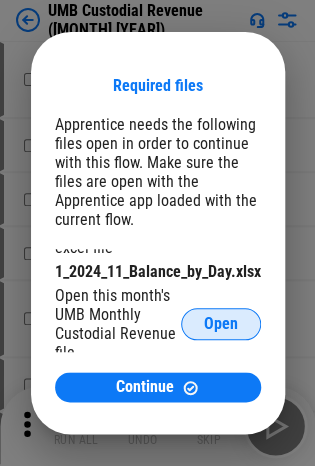 click on "Open" at bounding box center (221, 324) 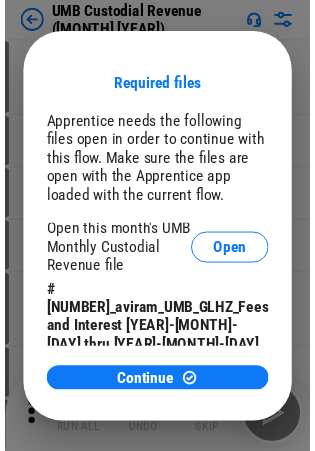 scroll, scrollTop: 108, scrollLeft: 0, axis: vertical 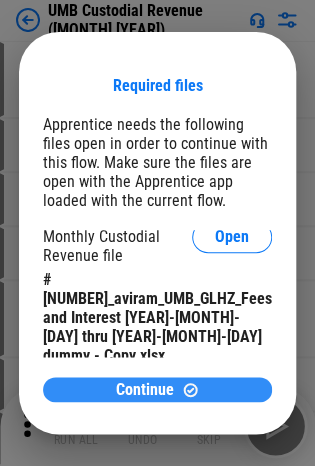 click on "Continue" at bounding box center (157, 389) 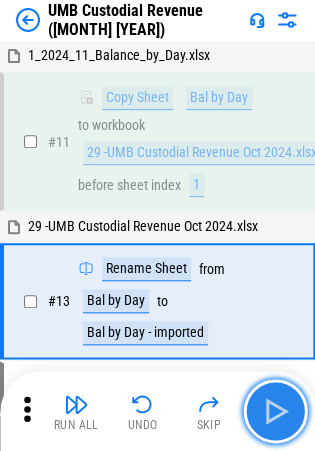 click at bounding box center (275, 411) 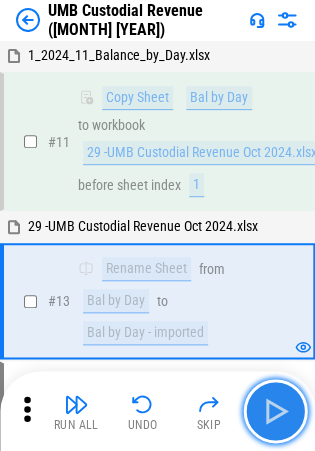 click at bounding box center (275, 411) 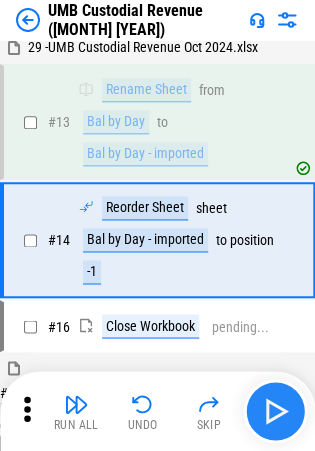 scroll, scrollTop: 191, scrollLeft: 0, axis: vertical 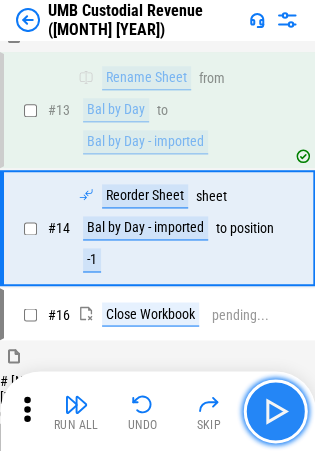 click at bounding box center [275, 411] 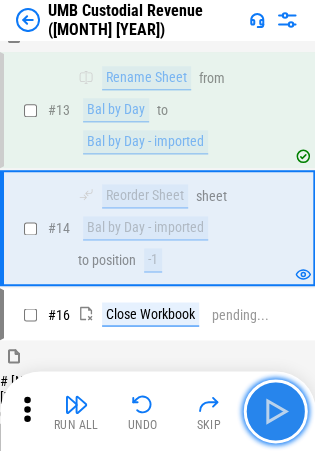 click at bounding box center (275, 411) 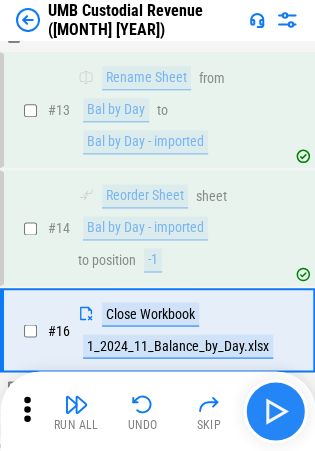 scroll, scrollTop: 292, scrollLeft: 0, axis: vertical 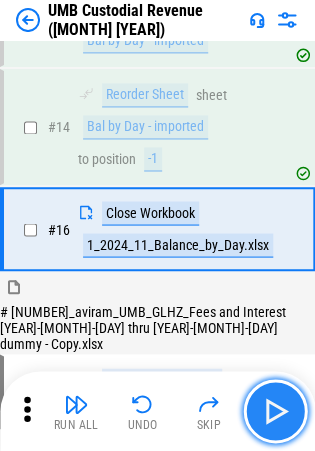 click at bounding box center [275, 411] 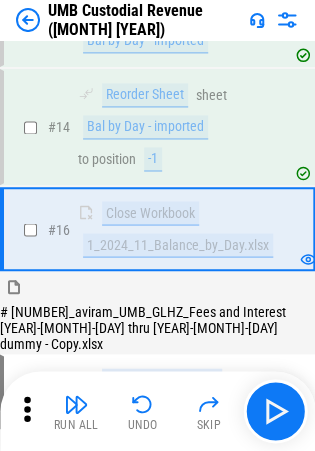 click at bounding box center (287, 20) 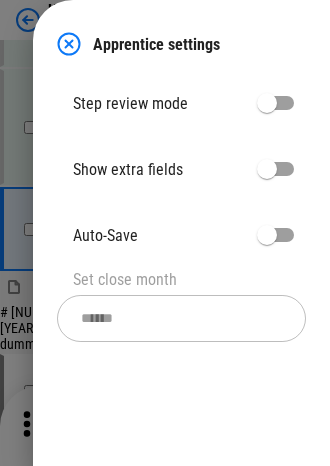 click at bounding box center (69, 44) 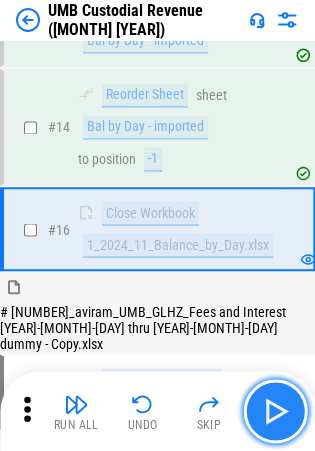 click at bounding box center (275, 411) 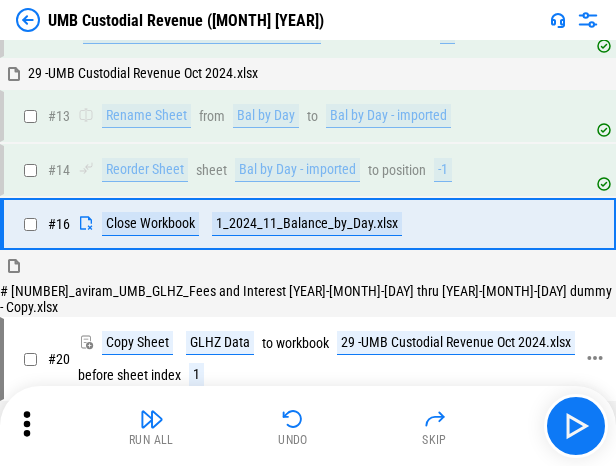 scroll, scrollTop: 97, scrollLeft: 0, axis: vertical 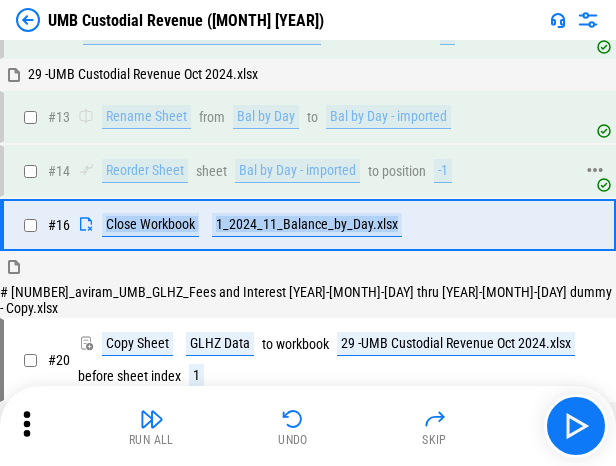 drag, startPoint x: 70, startPoint y: 240, endPoint x: 436, endPoint y: 189, distance: 369.5362 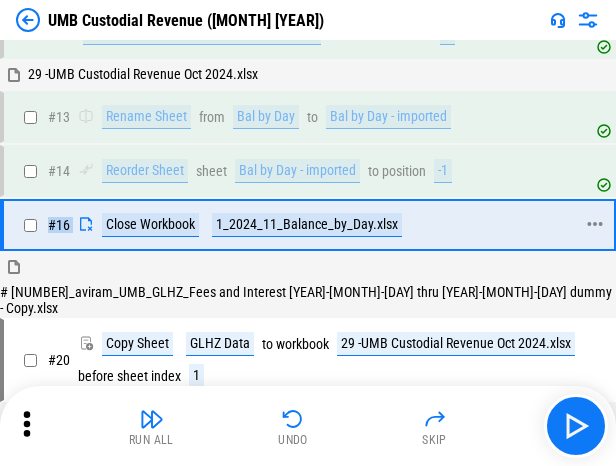 click on "# 16 Close Workbook 1_2024_11_Balance_by_Day.xlsx" at bounding box center [307, 225] 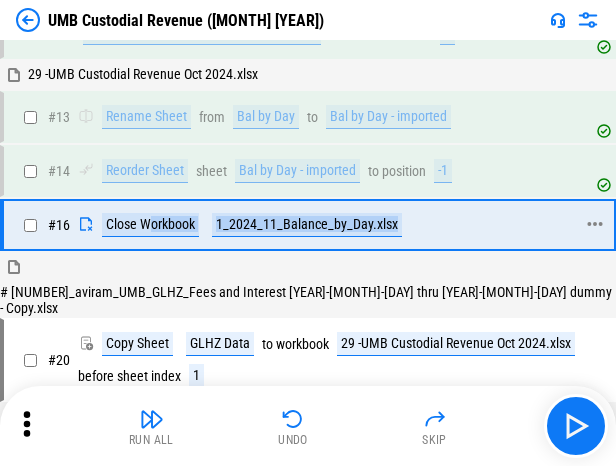 drag, startPoint x: 148, startPoint y: 222, endPoint x: 422, endPoint y: 203, distance: 274.65796 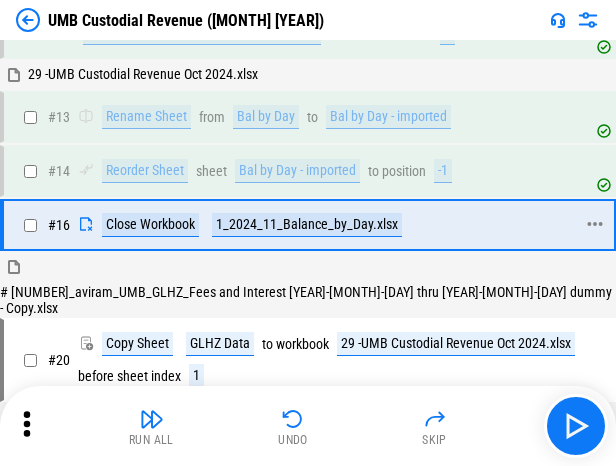 click on "# 16 Close Workbook 1_2024_11_Balance_by_Day.xlsx" at bounding box center [307, 225] 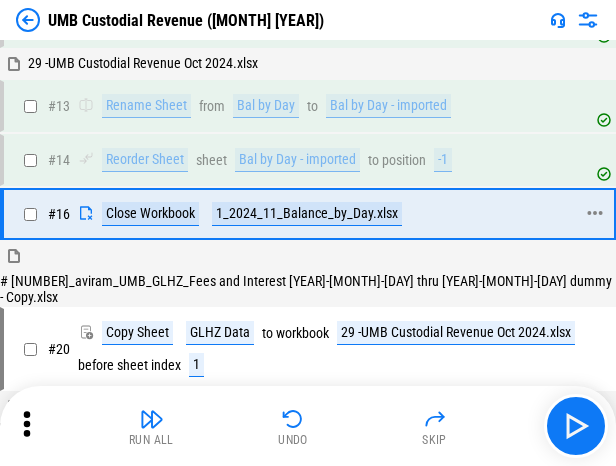 scroll, scrollTop: 92, scrollLeft: 0, axis: vertical 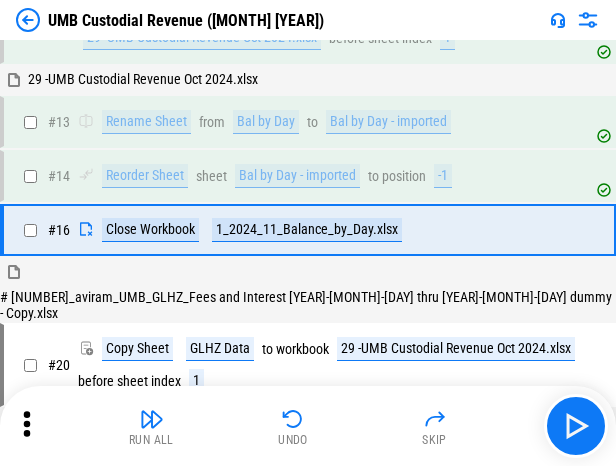 click on "Run All Undo Skip" at bounding box center [308, 426] 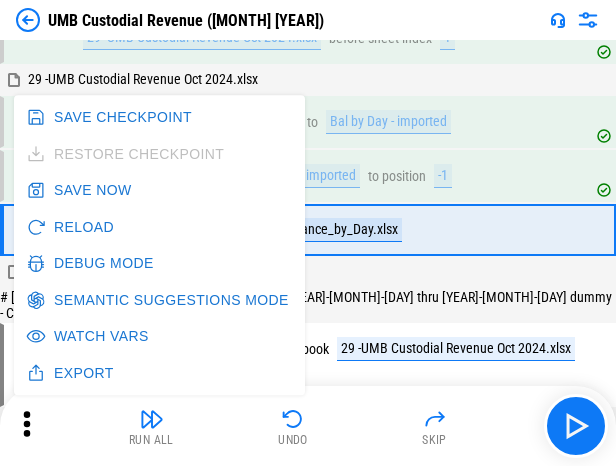 click on "Debug Mode" at bounding box center (92, 263) 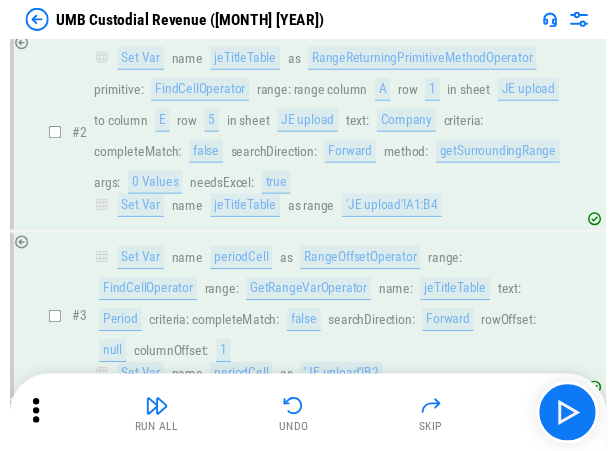 scroll, scrollTop: 1510, scrollLeft: 0, axis: vertical 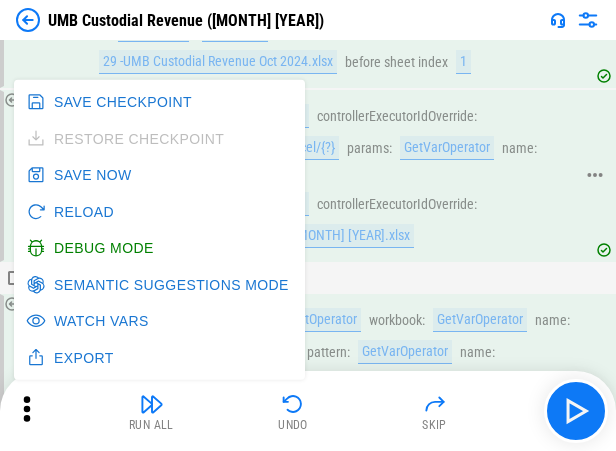 click on "OverrideControllerExecutorAction controllerExecutorIdOverride : excel/29 -UMB Custodial Revenue Oct 2024.xlsx" at bounding box center [334, 220] 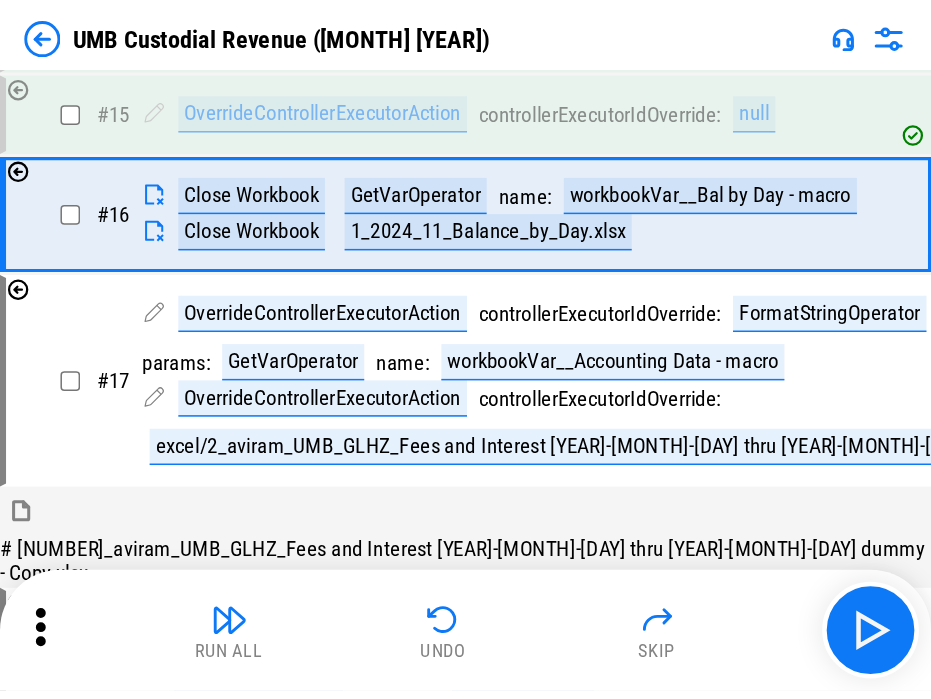 scroll, scrollTop: 1500, scrollLeft: 0, axis: vertical 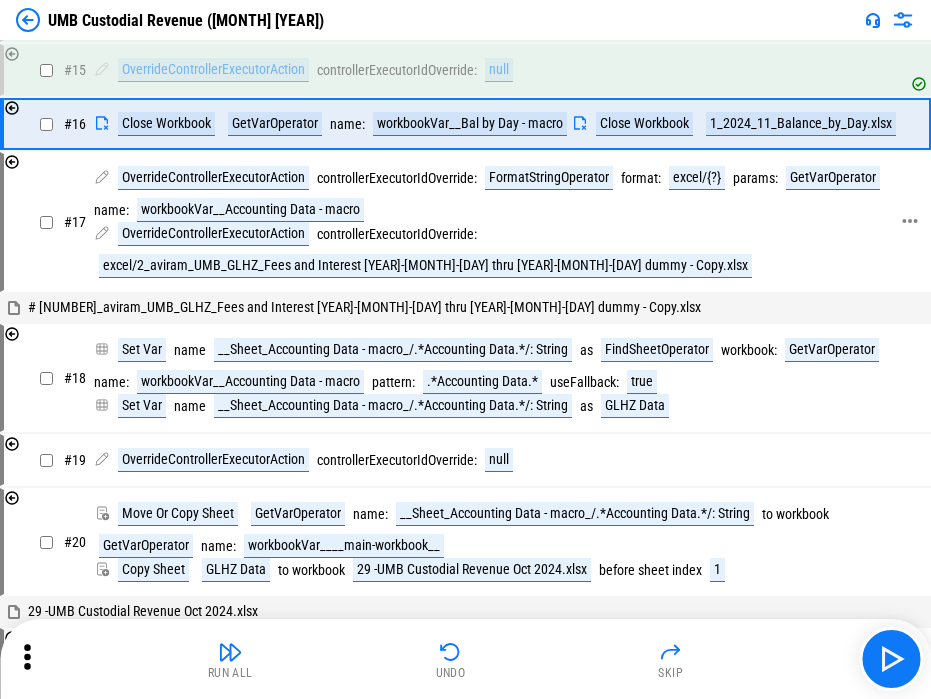 click on "OverrideControllerExecutorAction controllerExecutorIdOverride : excel/2_aviram_UMB_GLHZ_Fees and Interest 2024-11-02 thru 2024-12-01 dummy - Copy.xlsx" at bounding box center [499, 250] 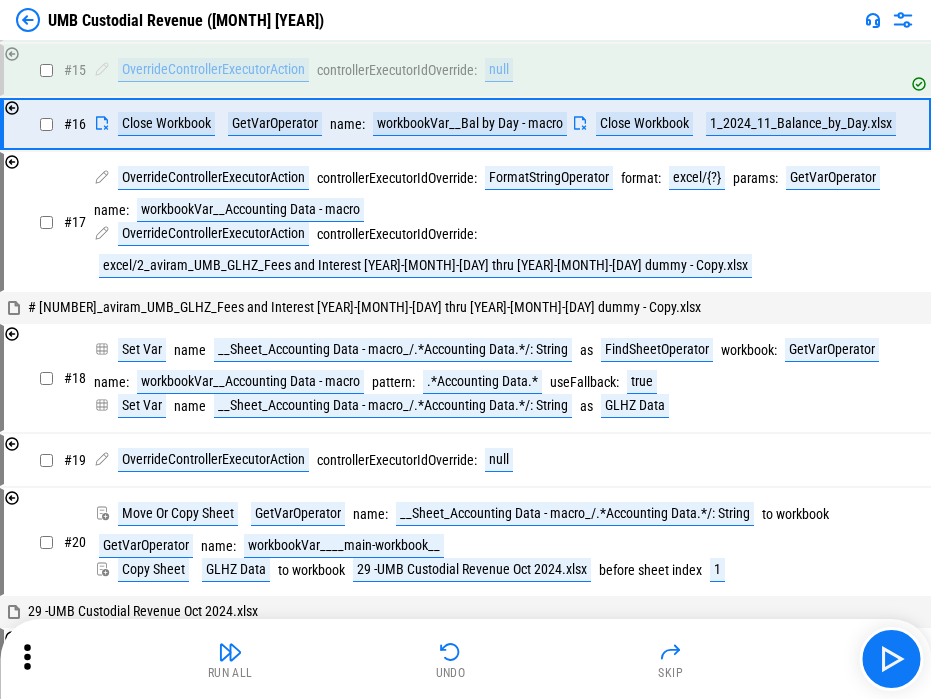 click on "Run All Undo Skip" at bounding box center [467, 659] 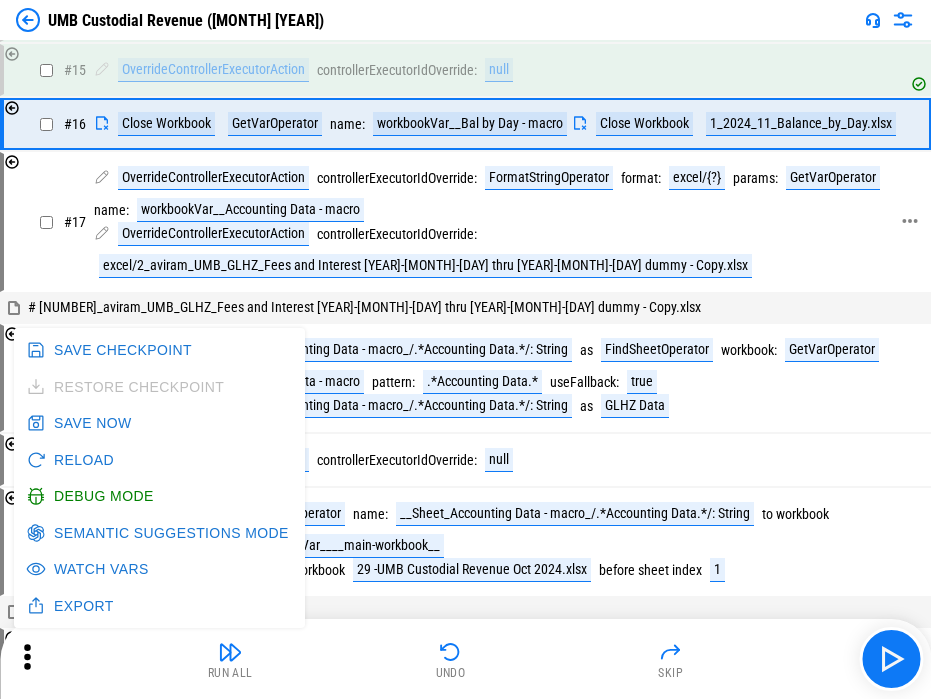 click on "OverrideControllerExecutorAction" at bounding box center [213, 234] 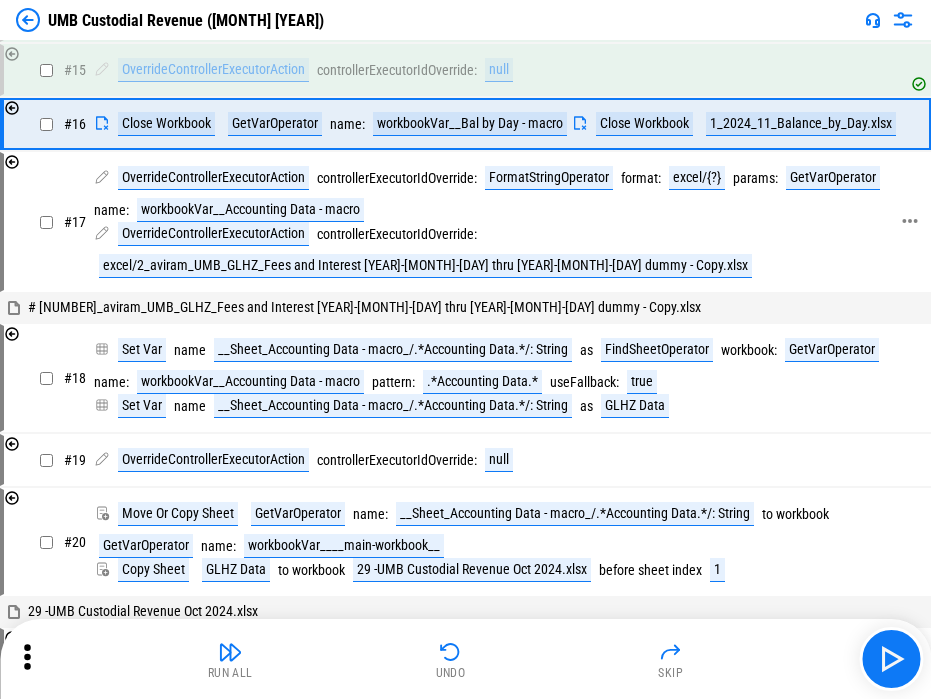 click on "OverrideControllerExecutorAction controllerExecutorIdOverride : excel/2_aviram_UMB_GLHZ_Fees and Interest 2024-11-02 thru 2024-12-01 dummy - Copy.xlsx" at bounding box center (499, 250) 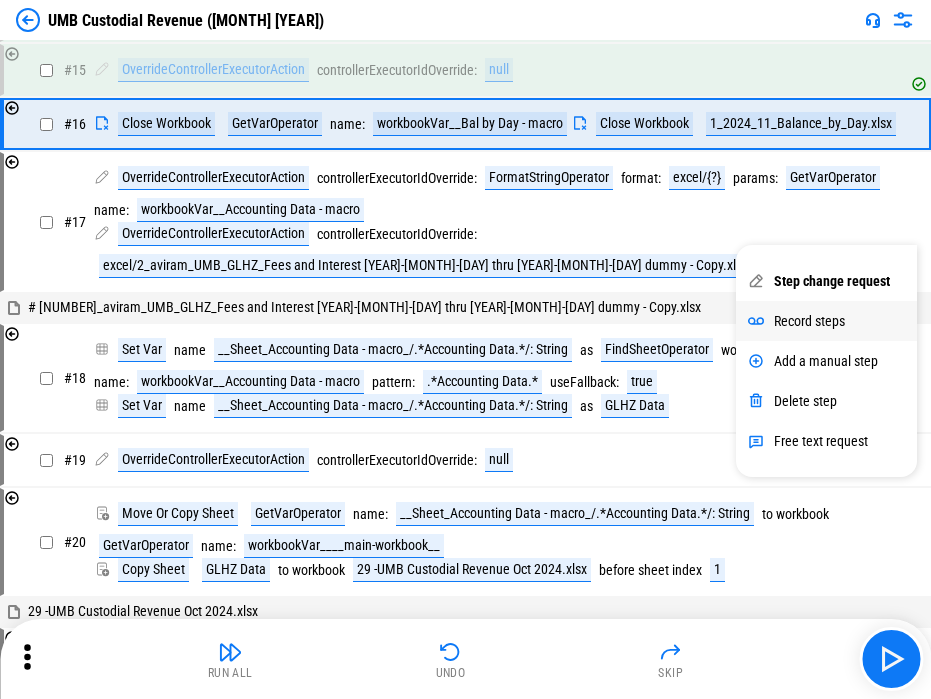 click on "Record steps" at bounding box center (809, 321) 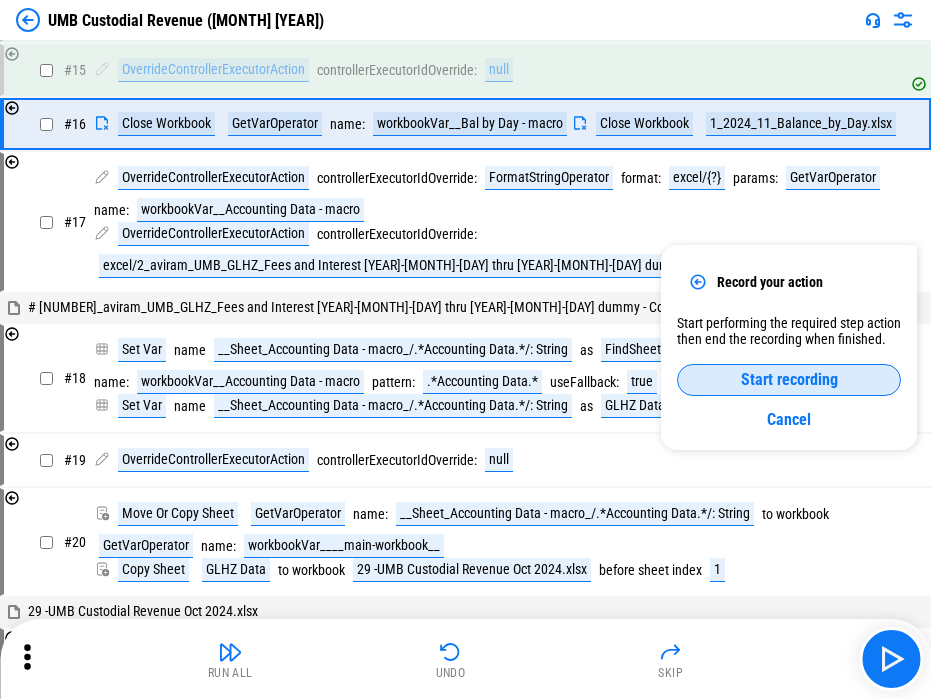 click on "Start recording" at bounding box center [789, 380] 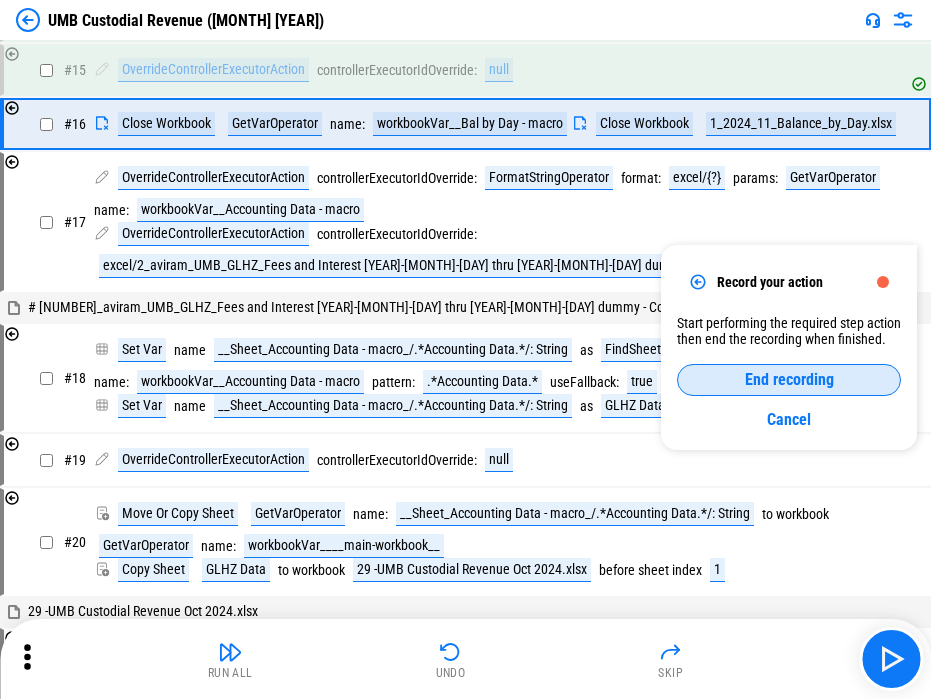 click on "End recording" at bounding box center [789, 380] 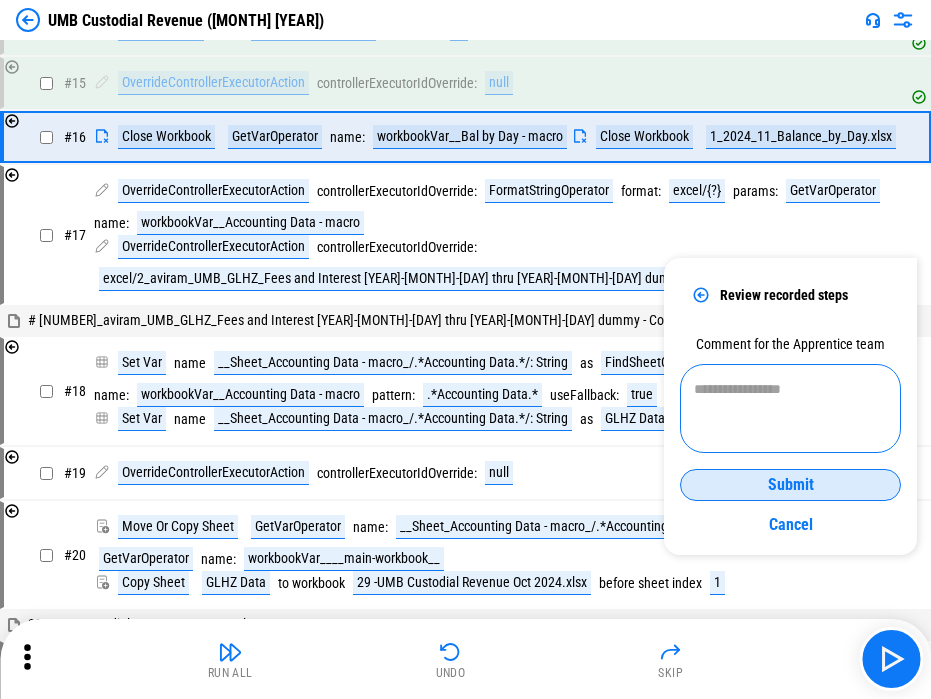 scroll, scrollTop: 1486, scrollLeft: 0, axis: vertical 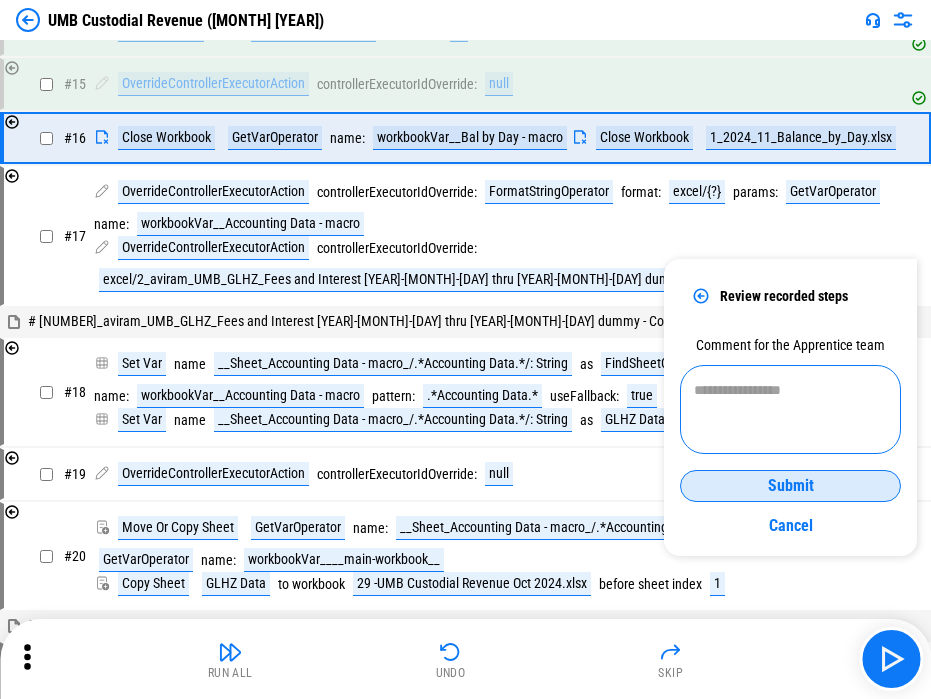 click at bounding box center (790, 410) 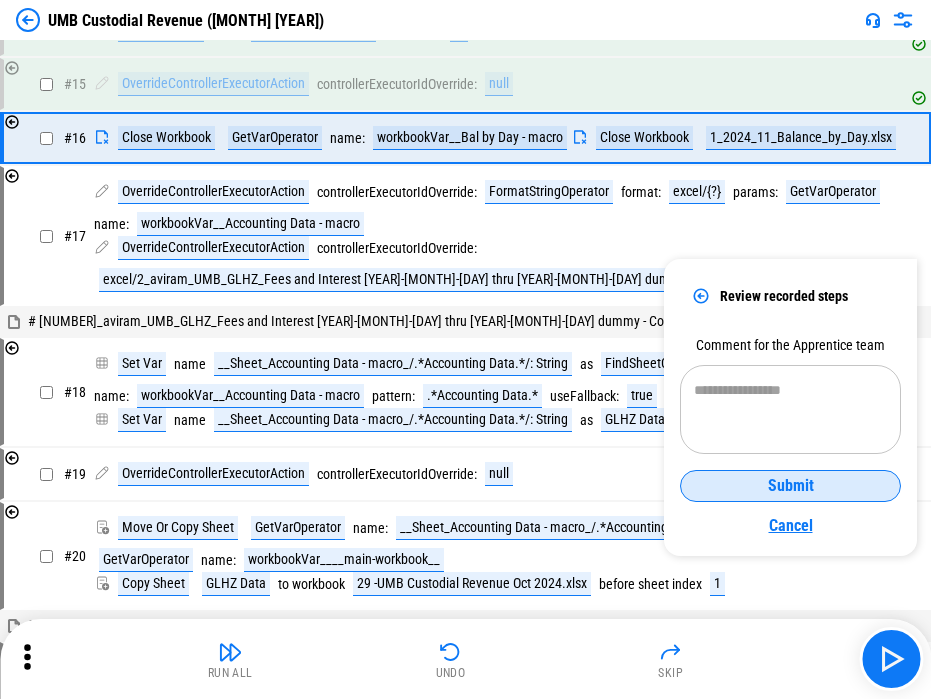 click on "Cancel" at bounding box center [790, 525] 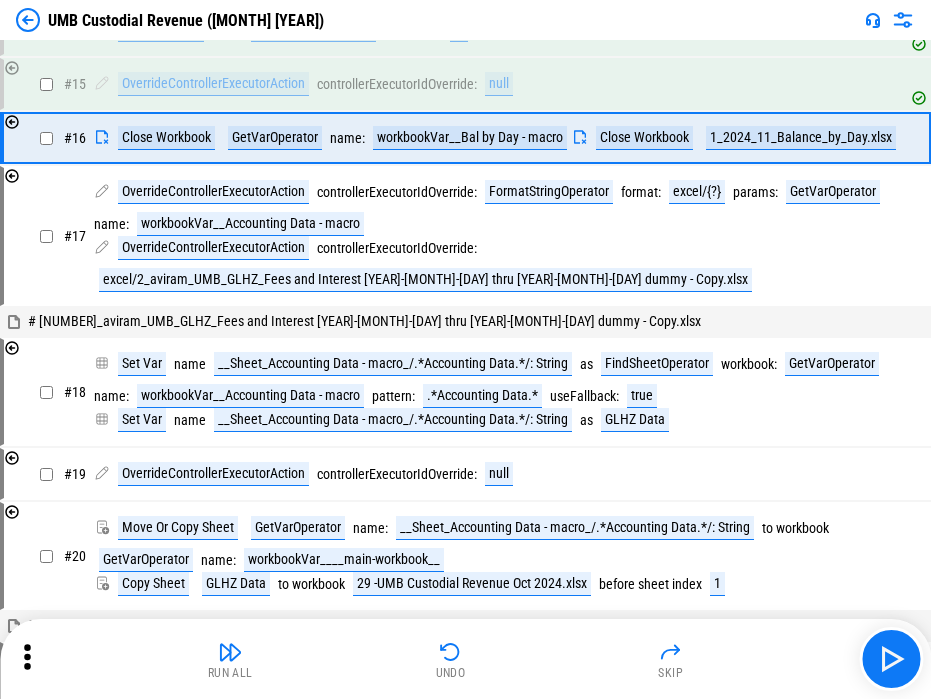 click on "to workbook" at bounding box center [795, 528] 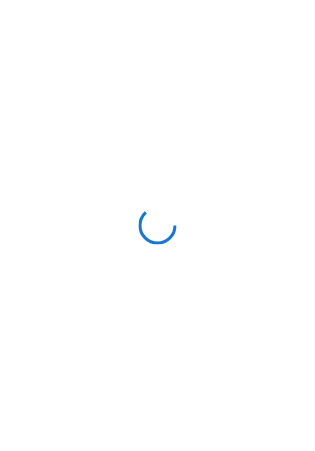 scroll, scrollTop: 0, scrollLeft: 0, axis: both 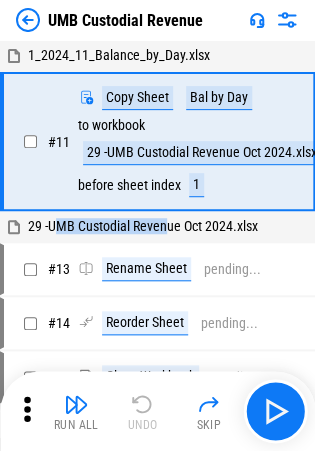drag, startPoint x: 56, startPoint y: 229, endPoint x: 168, endPoint y: 226, distance: 112.04017 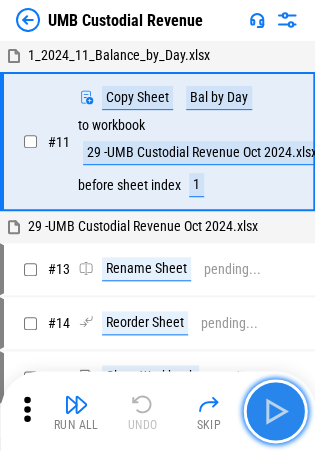 click at bounding box center (275, 411) 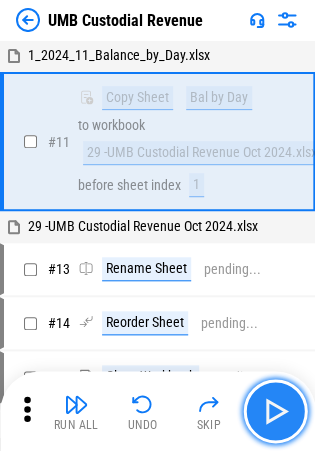 click at bounding box center [275, 411] 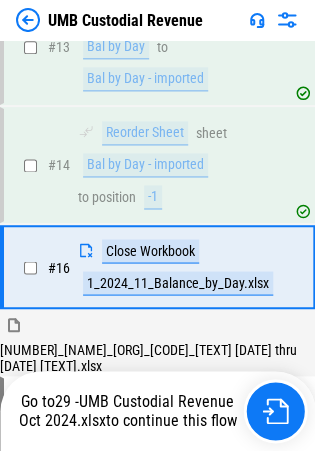 scroll, scrollTop: 292, scrollLeft: 0, axis: vertical 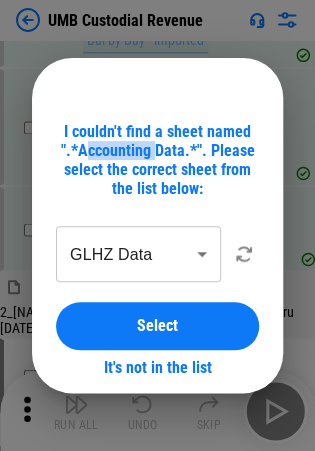 drag, startPoint x: 86, startPoint y: 148, endPoint x: 154, endPoint y: 152, distance: 68.117546 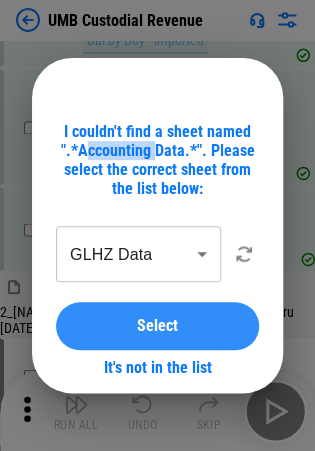 click on "Select" at bounding box center [157, 326] 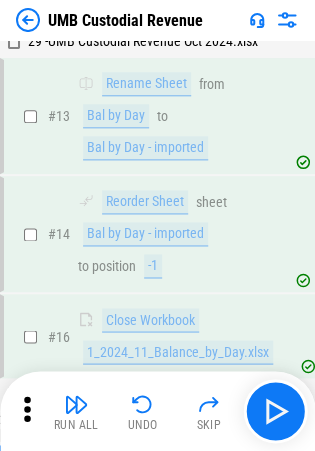 scroll, scrollTop: 0, scrollLeft: 0, axis: both 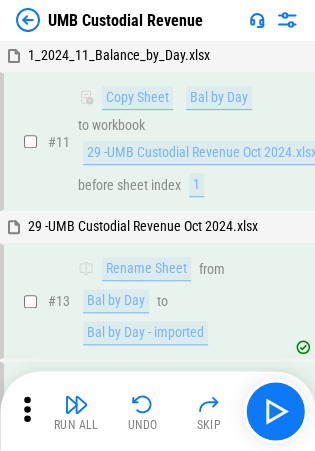 click 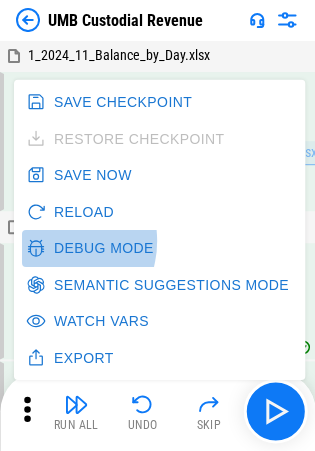 click on "Debug Mode" at bounding box center [92, 248] 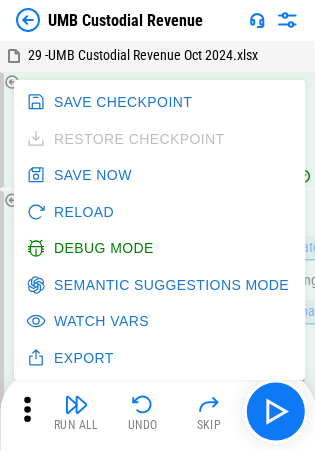 click on "29 -UMB Custodial Revenue Oct 2024.xlsx" at bounding box center (157, 56) 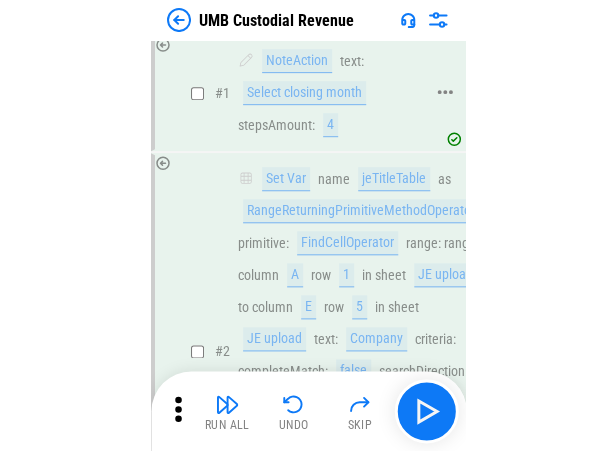 scroll, scrollTop: 41, scrollLeft: 0, axis: vertical 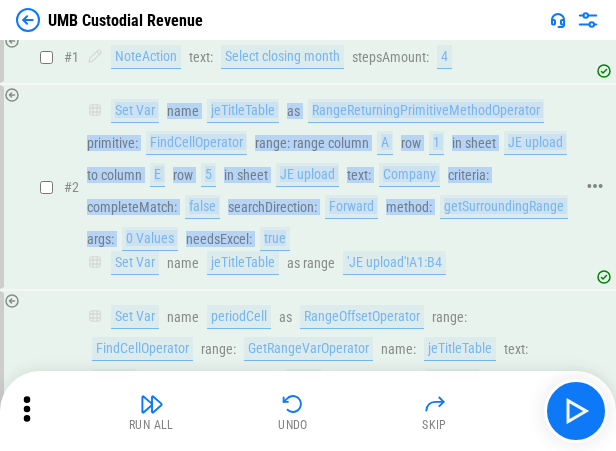drag, startPoint x: 96, startPoint y: 103, endPoint x: 294, endPoint y: 238, distance: 239.64348 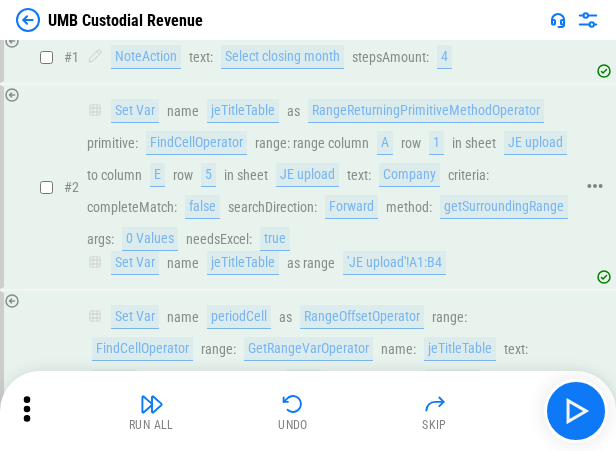 click on "jeTitleTable" at bounding box center [243, 111] 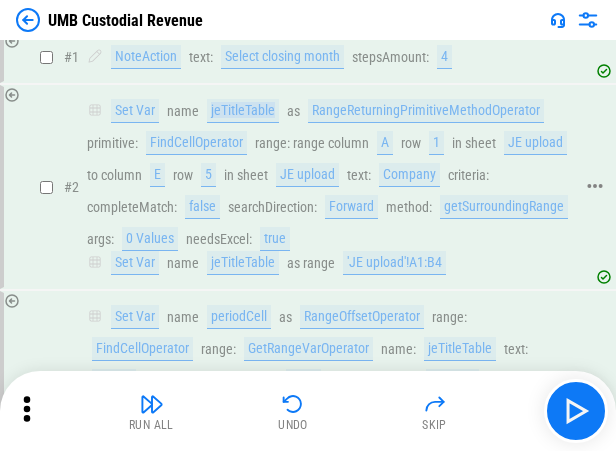 click on "jeTitleTable" at bounding box center [243, 111] 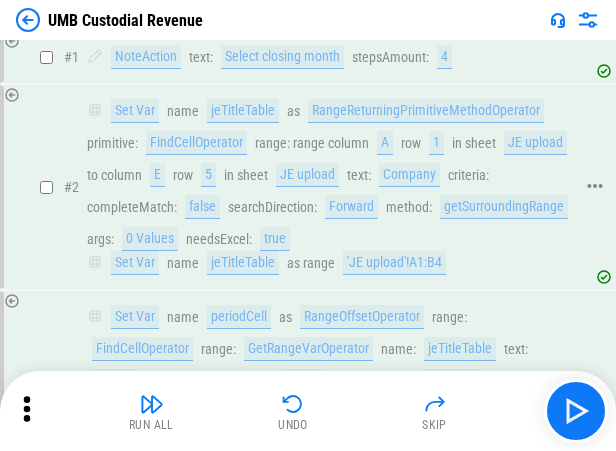 click on "as" at bounding box center (293, 111) 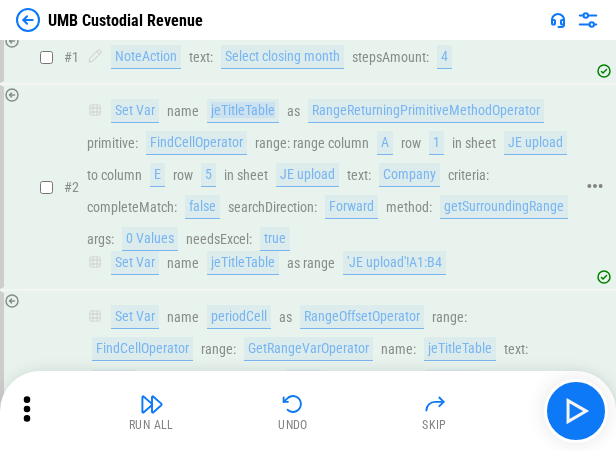 click on "jeTitleTable" at bounding box center [243, 111] 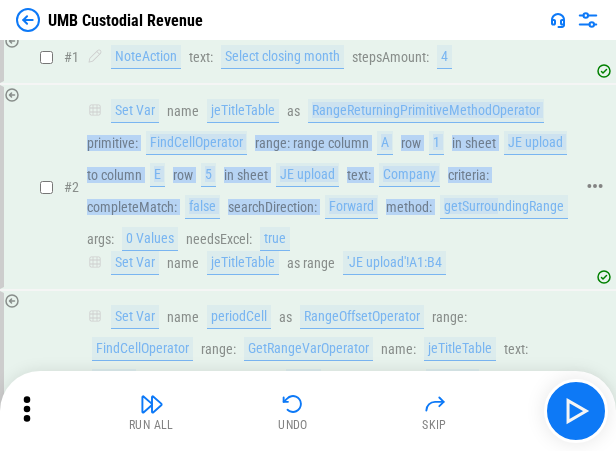 drag, startPoint x: 304, startPoint y: 108, endPoint x: 490, endPoint y: 216, distance: 215.08138 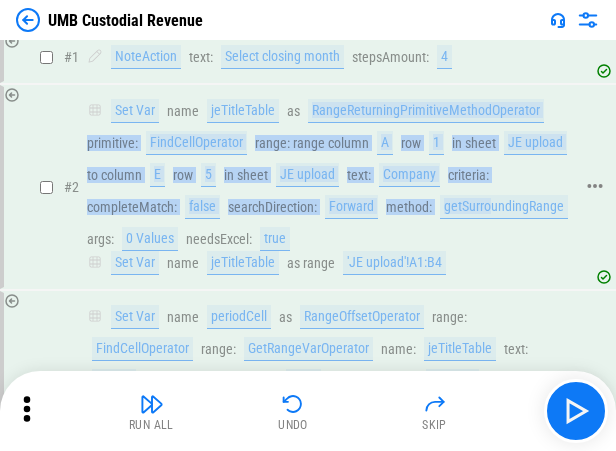 click on "getSurroundingRange" at bounding box center (504, 207) 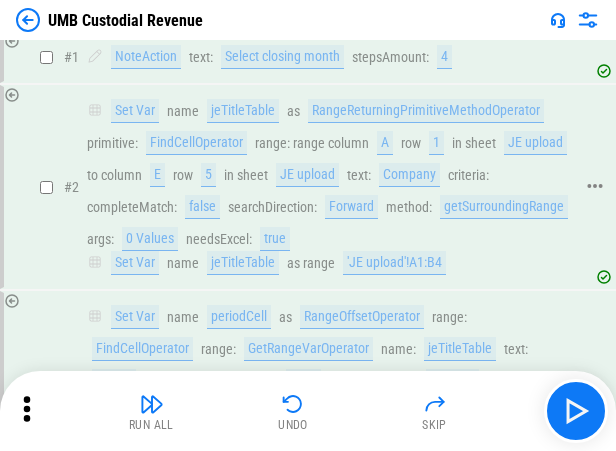 click on "RangeReturningPrimitiveMethodOperator" at bounding box center [426, 111] 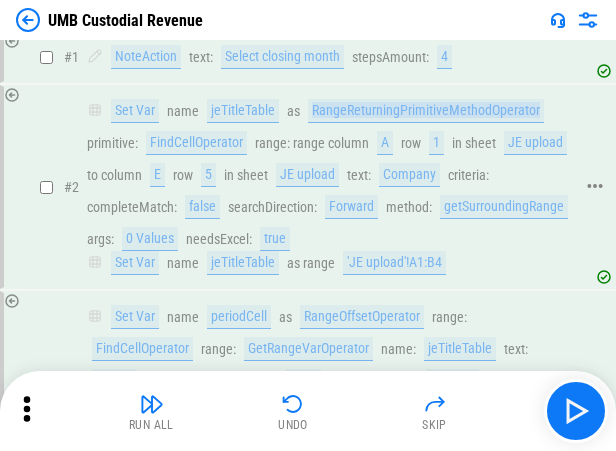 click on "RangeReturningPrimitiveMethodOperator" at bounding box center [426, 111] 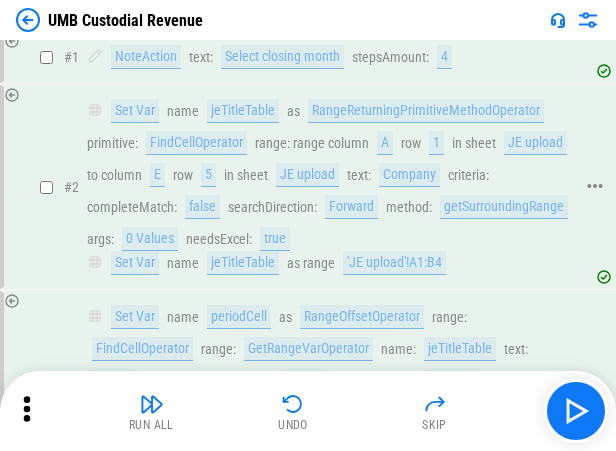 click on "FindCellOperator" at bounding box center (196, 143) 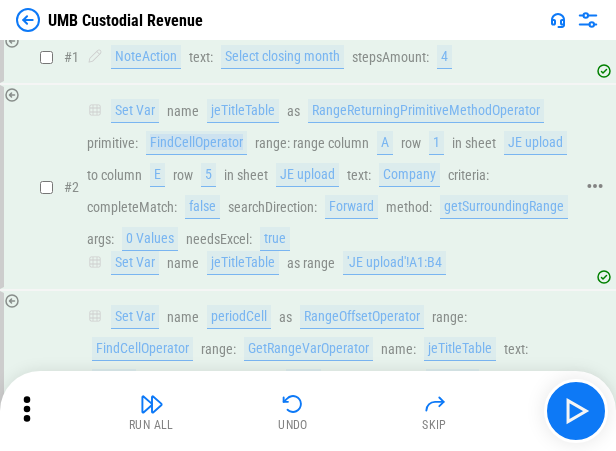 click on "FindCellOperator" at bounding box center [196, 143] 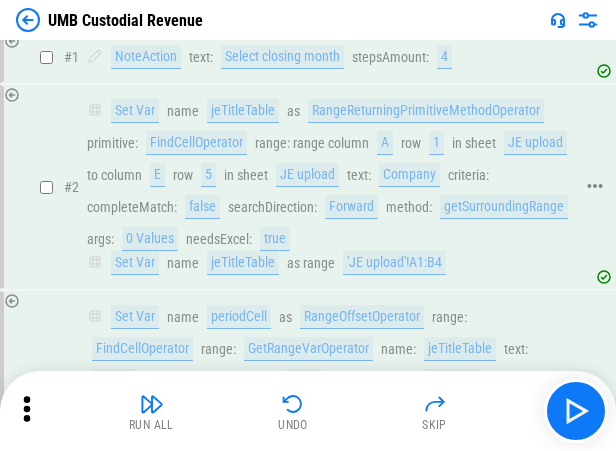 click on "Set Var name jeTitleTable as RangeReturningPrimitiveMethodOperator primitive : FindCellOperator range : range column A row 1 in sheet JE upload to column E row 5 in sheet JE upload text : Company criteria : completeMatch : false searchDirection : Forward method : getSurroundingRange args : 0 Values needsExcel : true" at bounding box center (330, 175) 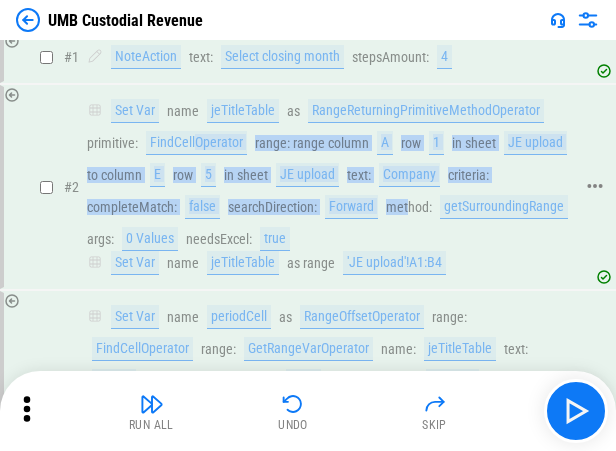 drag, startPoint x: 194, startPoint y: 148, endPoint x: 406, endPoint y: 202, distance: 218.76929 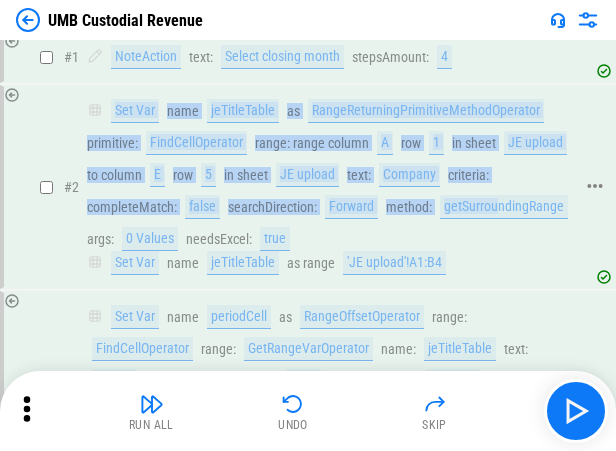 drag, startPoint x: 101, startPoint y: 112, endPoint x: 498, endPoint y: 245, distance: 418.68604 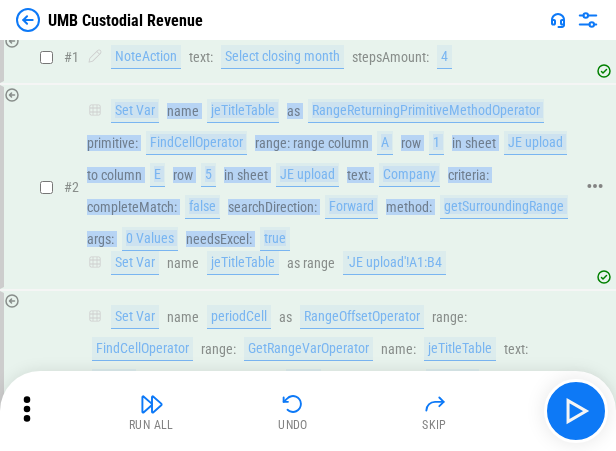 drag, startPoint x: 107, startPoint y: 107, endPoint x: 284, endPoint y: 244, distance: 223.82582 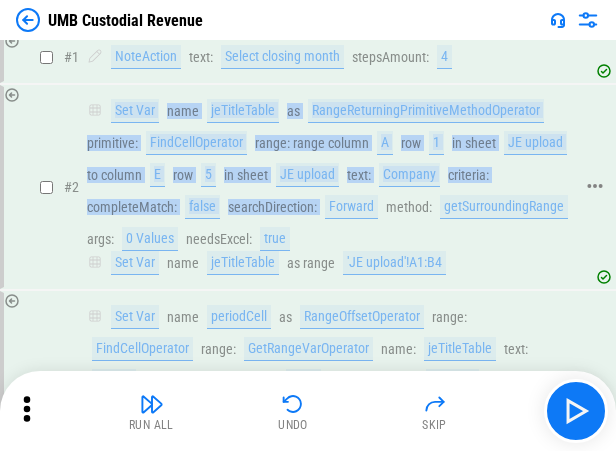 drag, startPoint x: 113, startPoint y: 116, endPoint x: 315, endPoint y: 214, distance: 224.51726 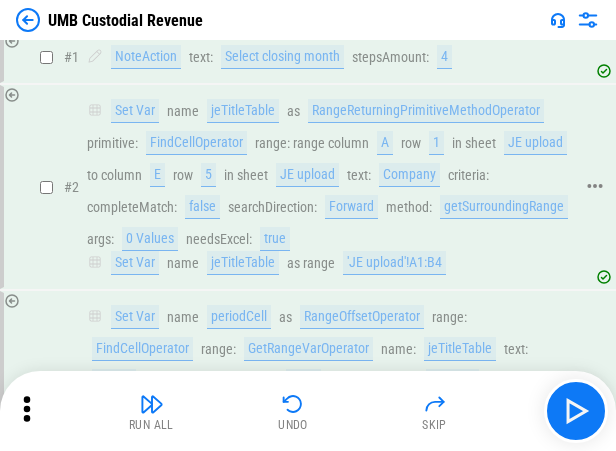 click on "Set Var name jeTitleTable as RangeReturningPrimitiveMethodOperator primitive : FindCellOperator range : range column A row 1 in sheet JE upload to column E row 5 in sheet JE upload text : Company criteria : completeMatch : false searchDirection : Forward method : getSurroundingRange args : 0 Values needsExcel : true" at bounding box center [330, 175] 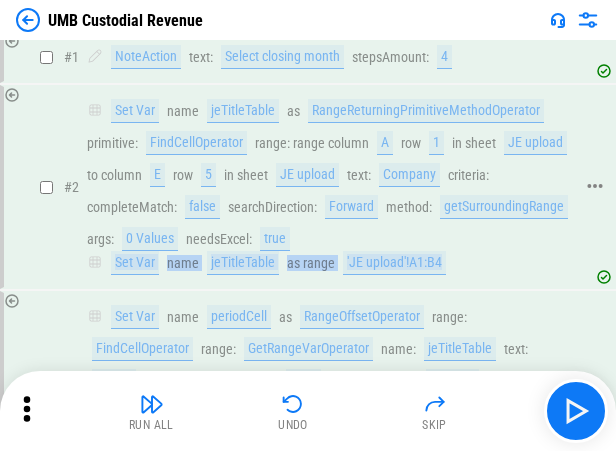 drag, startPoint x: 111, startPoint y: 263, endPoint x: 456, endPoint y: 256, distance: 345.071 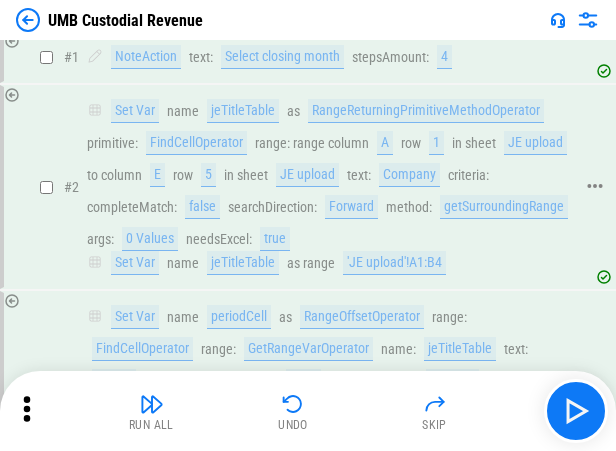 click on "Set Var name jeTitleTable as RangeReturningPrimitiveMethodOperator primitive : FindCellOperator range : range column A row 1 in sheet JE upload to column E row 5 in sheet JE upload text : Company criteria : completeMatch : false searchDirection : Forward method : getSurroundingRange args : 0 Values needsExcel : true Set Var name jeTitleTable as range 'JE upload'!A1:B4" at bounding box center [330, 187] 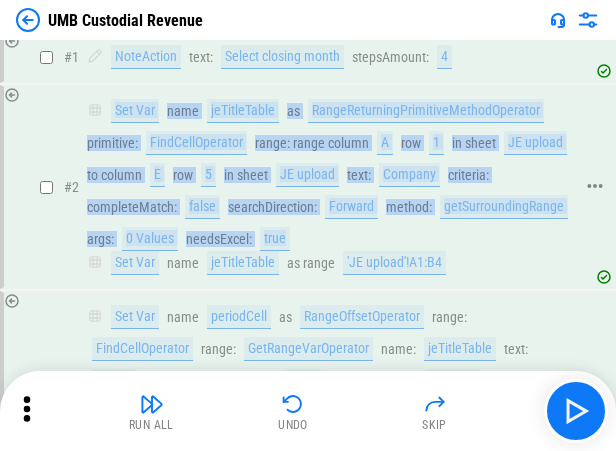 drag, startPoint x: 110, startPoint y: 113, endPoint x: 290, endPoint y: 234, distance: 216.88937 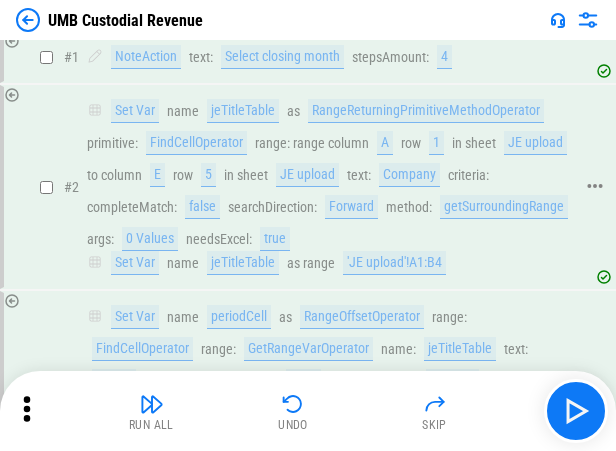 click on "jeTitleTable" at bounding box center (243, 263) 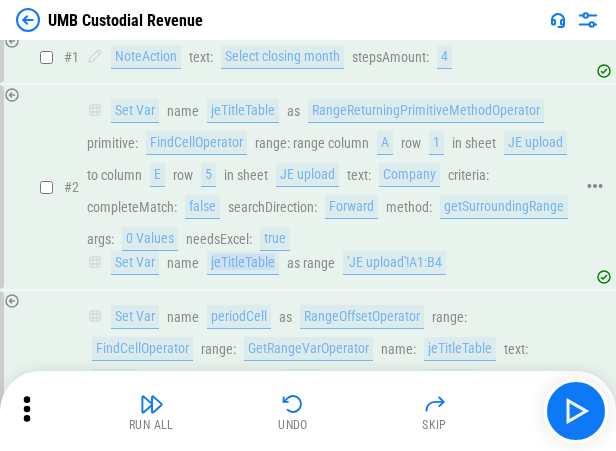 click on "jeTitleTable" at bounding box center (243, 263) 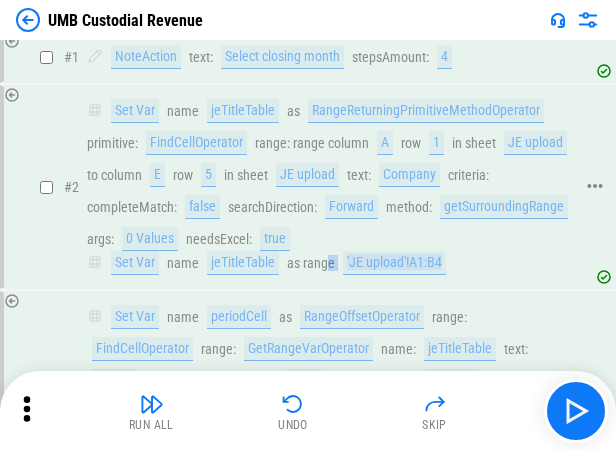 drag, startPoint x: 327, startPoint y: 263, endPoint x: 462, endPoint y: 253, distance: 135.36986 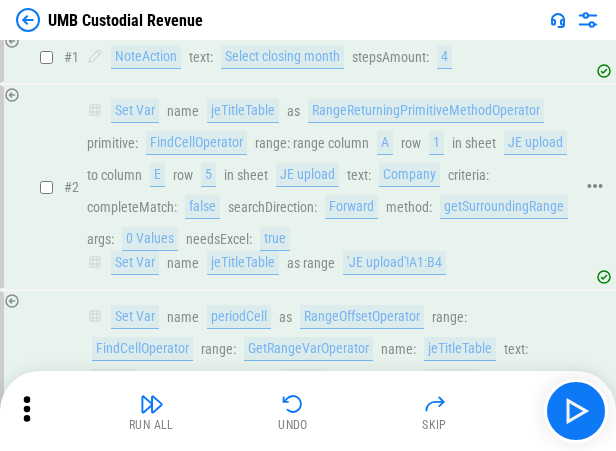 drag, startPoint x: 462, startPoint y: 253, endPoint x: 448, endPoint y: 219, distance: 36.769554 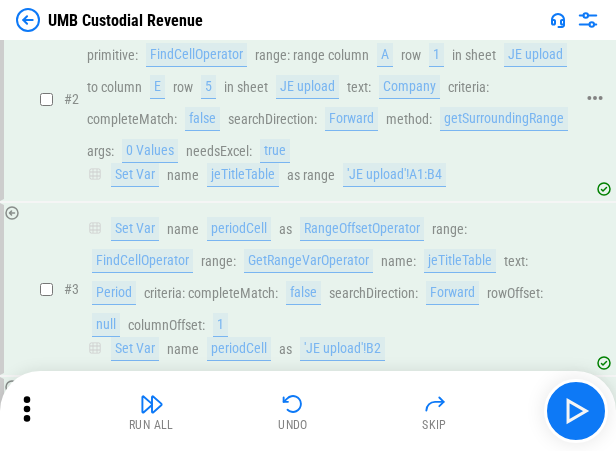scroll, scrollTop: 131, scrollLeft: 0, axis: vertical 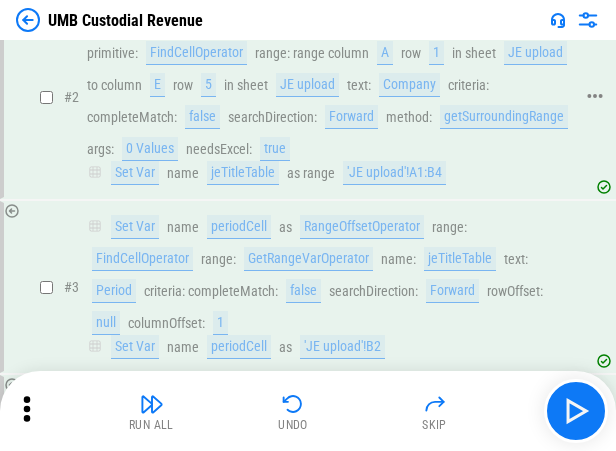 click on "'JE upload'!A1:B4" at bounding box center (394, 173) 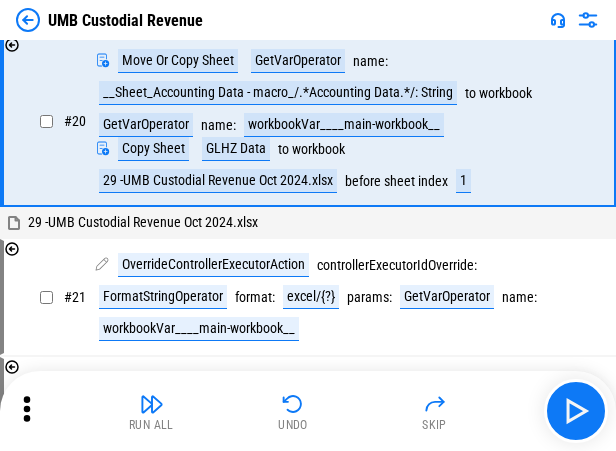scroll, scrollTop: 2630, scrollLeft: 0, axis: vertical 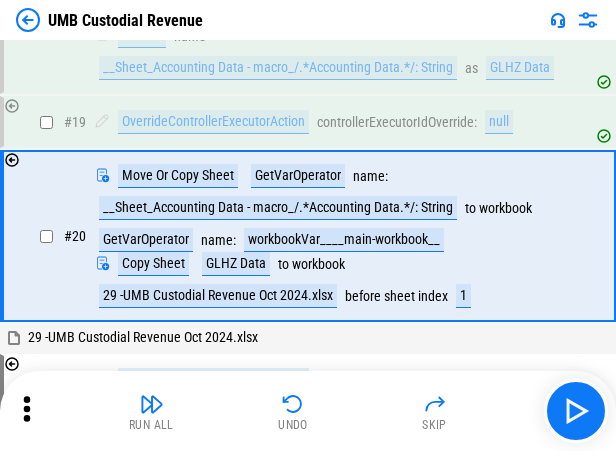 click 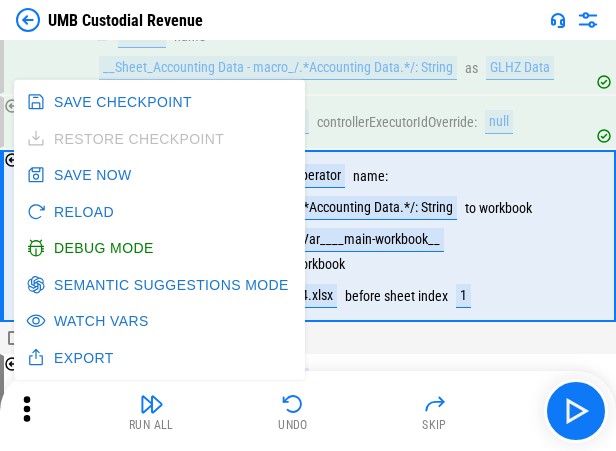 click on "Debug Mode" at bounding box center [92, 248] 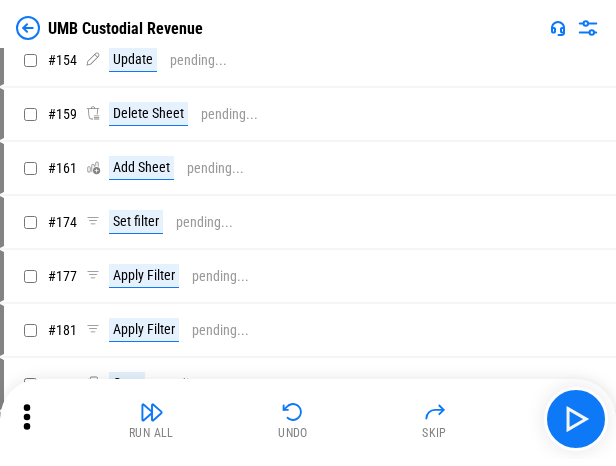 scroll, scrollTop: 252, scrollLeft: 0, axis: vertical 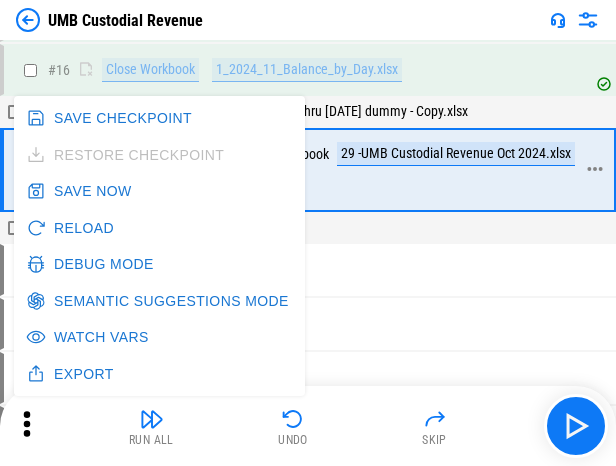 click on "# 20 Copy Sheet GLHZ Data to workbook 29 -UMB Custodial Revenue Oct 2024.xlsx before sheet index 1" at bounding box center (307, 170) 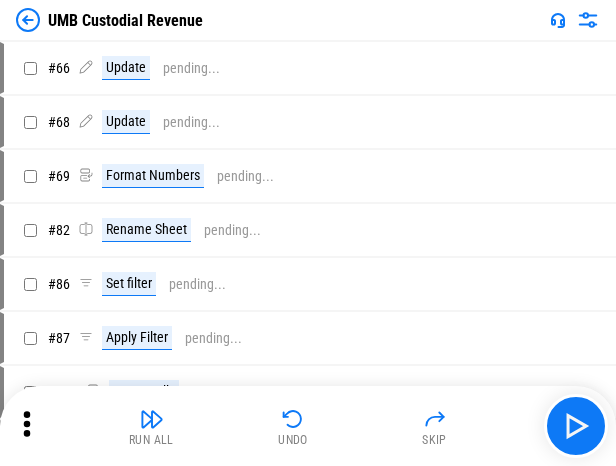 scroll, scrollTop: 1312, scrollLeft: 0, axis: vertical 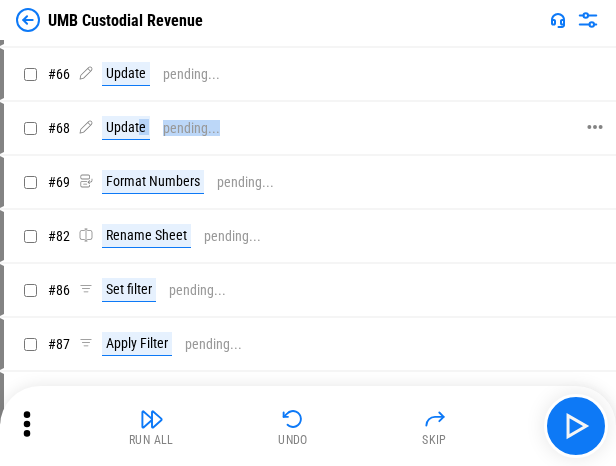 drag, startPoint x: 140, startPoint y: 118, endPoint x: 269, endPoint y: 102, distance: 129.98846 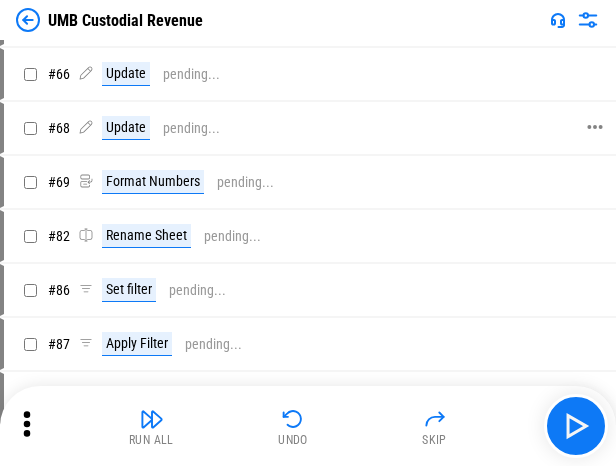 click on "# 68 Update pending..." at bounding box center [307, 128] 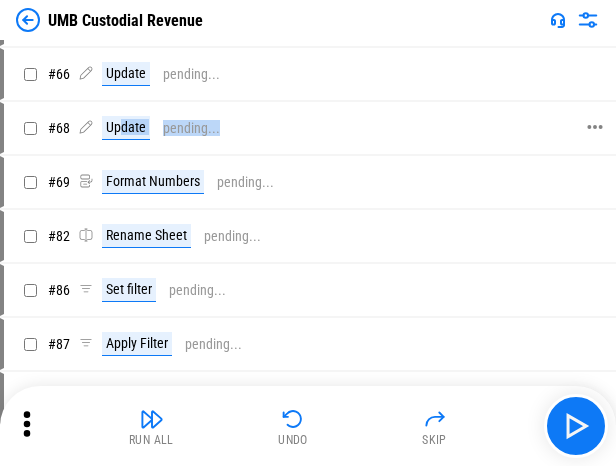 drag, startPoint x: 120, startPoint y: 119, endPoint x: 258, endPoint y: 119, distance: 138 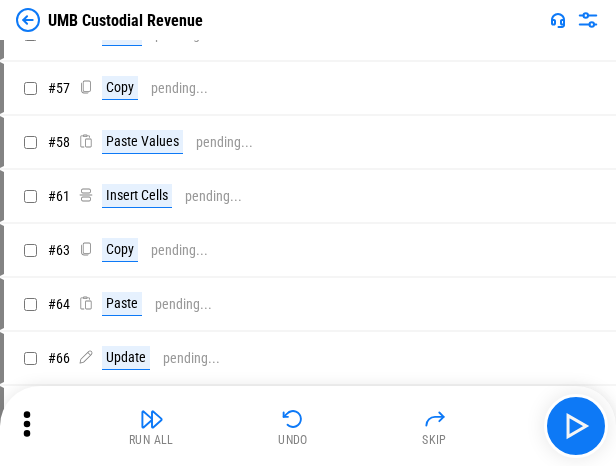 scroll, scrollTop: 1021, scrollLeft: 0, axis: vertical 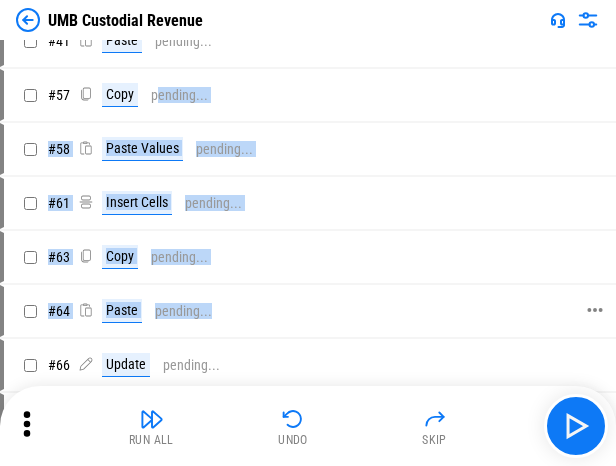 drag, startPoint x: 156, startPoint y: 99, endPoint x: 296, endPoint y: 297, distance: 242.49536 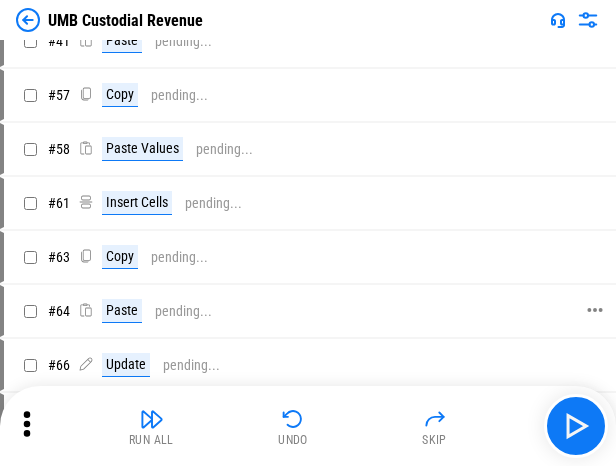 click on "Paste pending..." at bounding box center [334, 311] 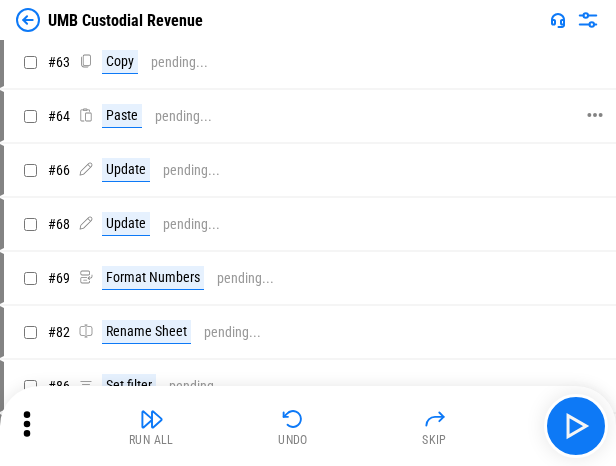 scroll, scrollTop: 1225, scrollLeft: 0, axis: vertical 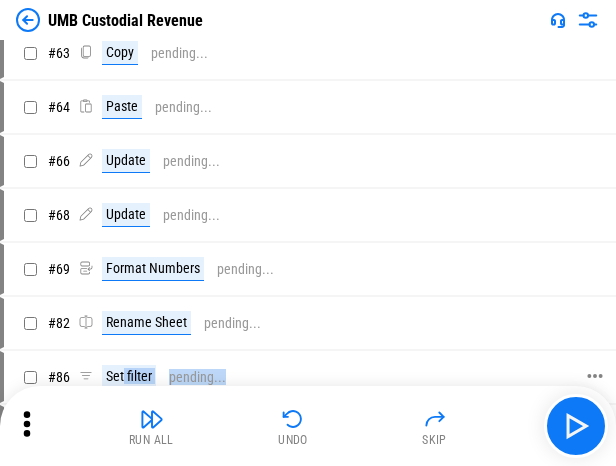 drag, startPoint x: 122, startPoint y: 374, endPoint x: 244, endPoint y: 352, distance: 123.967735 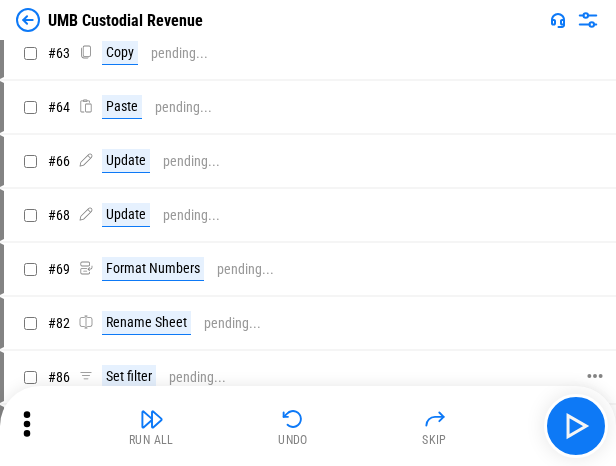 click on "pending..." at bounding box center [197, 377] 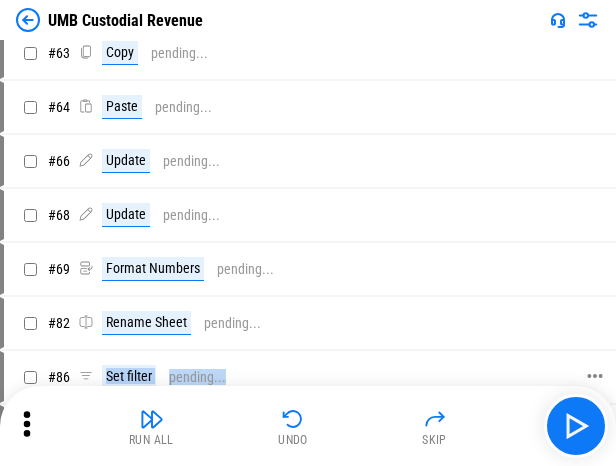 drag, startPoint x: 252, startPoint y: 365, endPoint x: 73, endPoint y: 378, distance: 179.47145 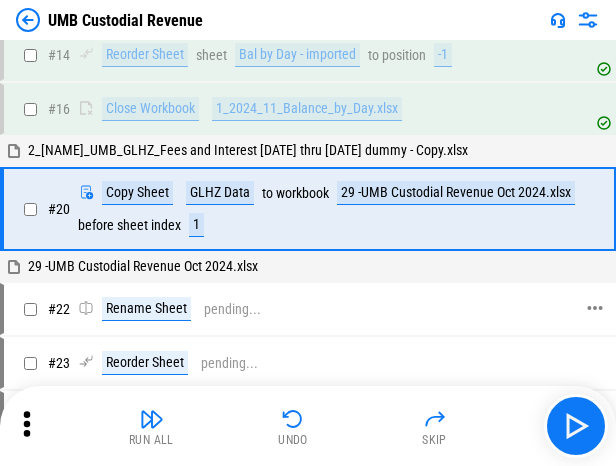 scroll, scrollTop: 212, scrollLeft: 0, axis: vertical 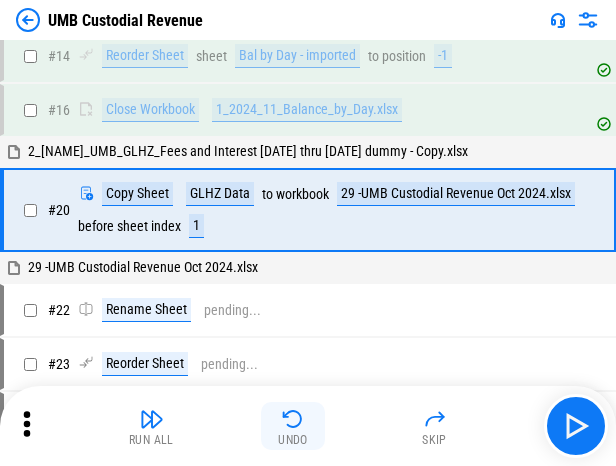 click at bounding box center (293, 419) 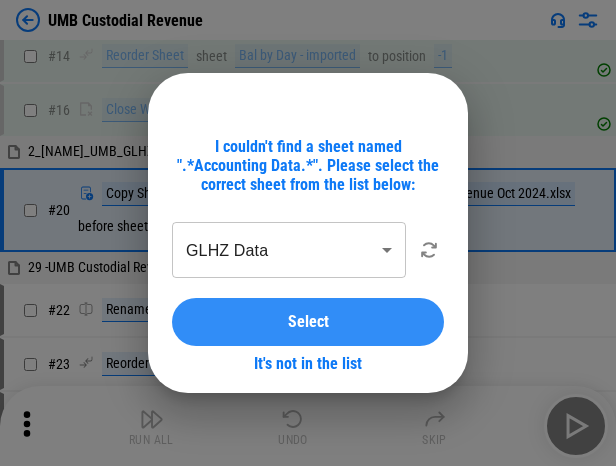 click on "Select" at bounding box center [308, 322] 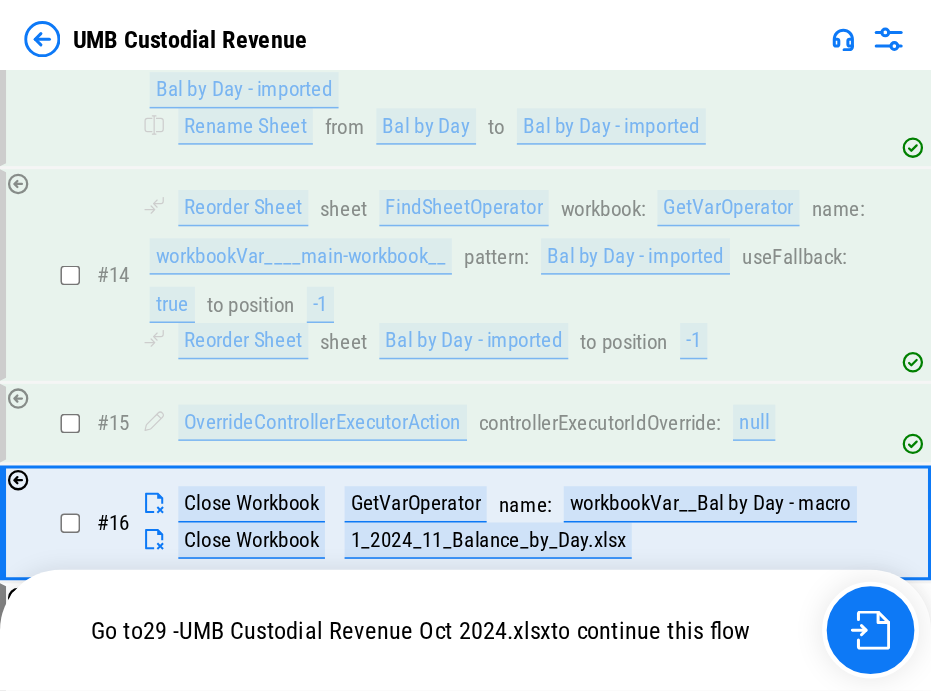 scroll, scrollTop: 1393, scrollLeft: 0, axis: vertical 